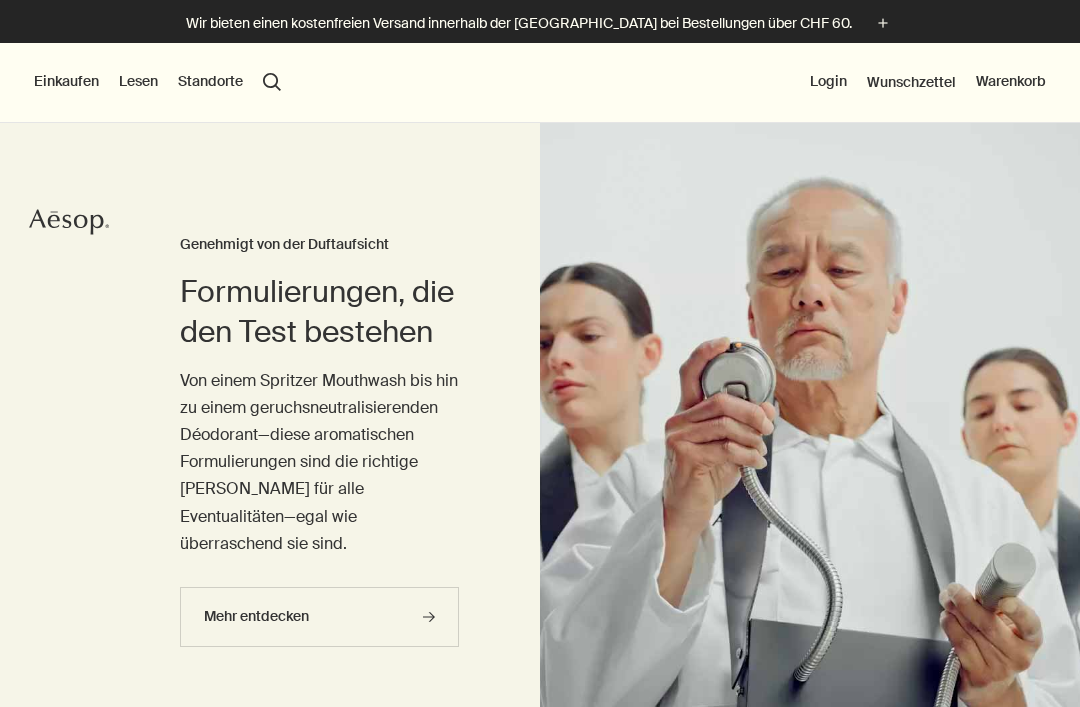 scroll, scrollTop: 0, scrollLeft: 0, axis: both 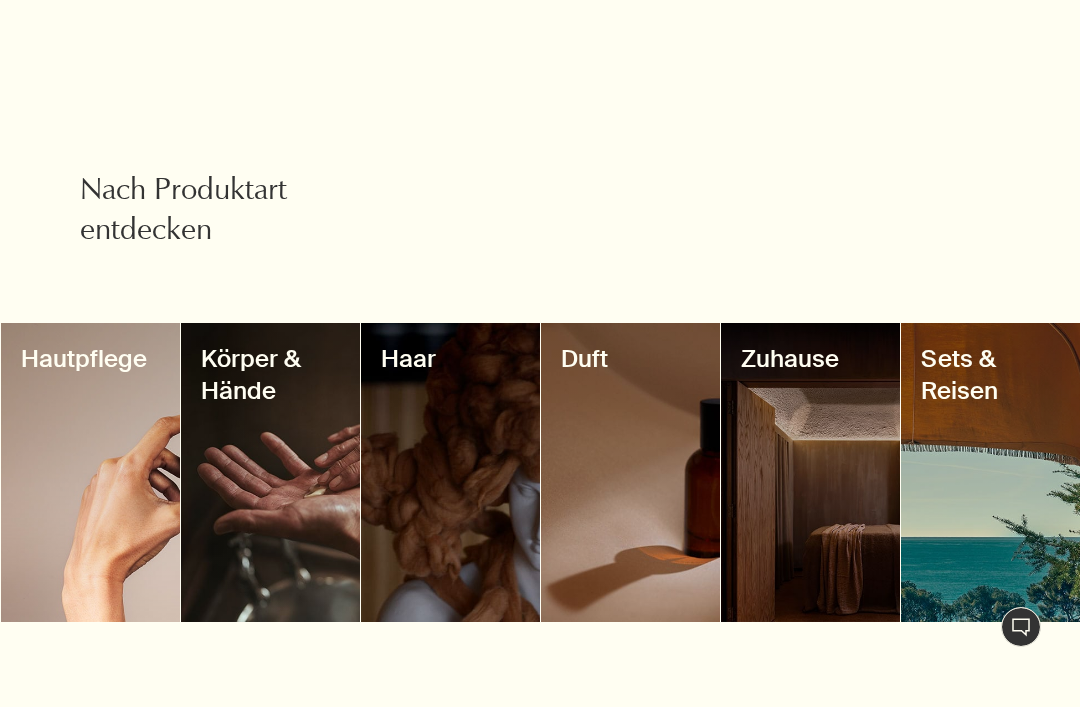 click at bounding box center [90, 472] 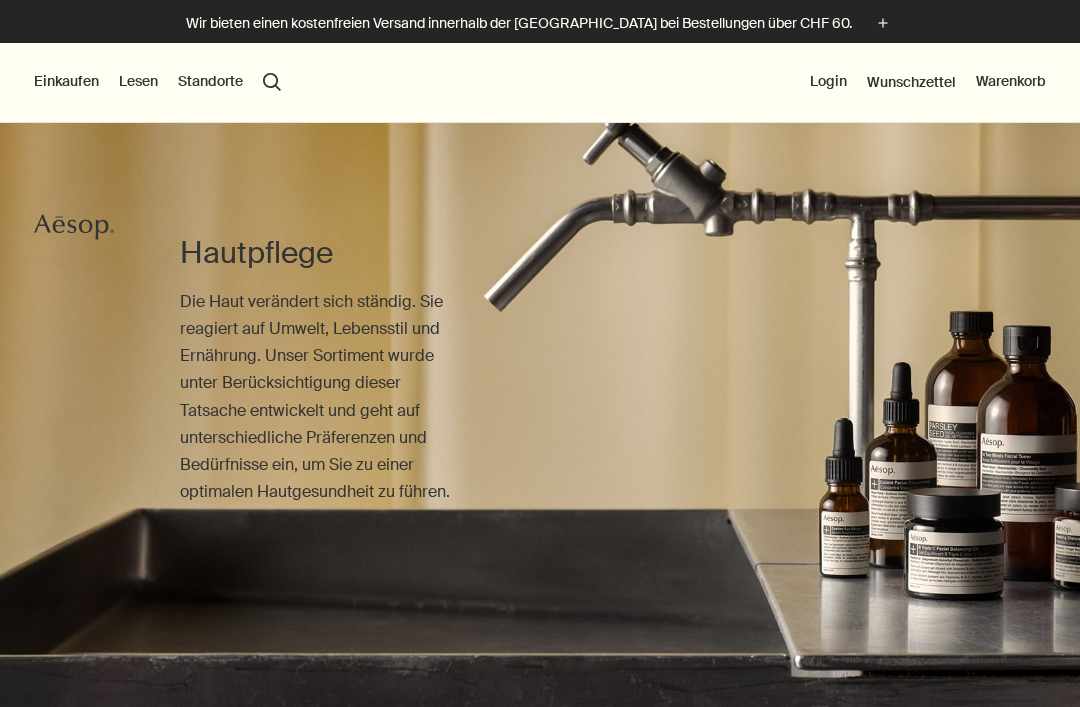 scroll, scrollTop: 0, scrollLeft: 0, axis: both 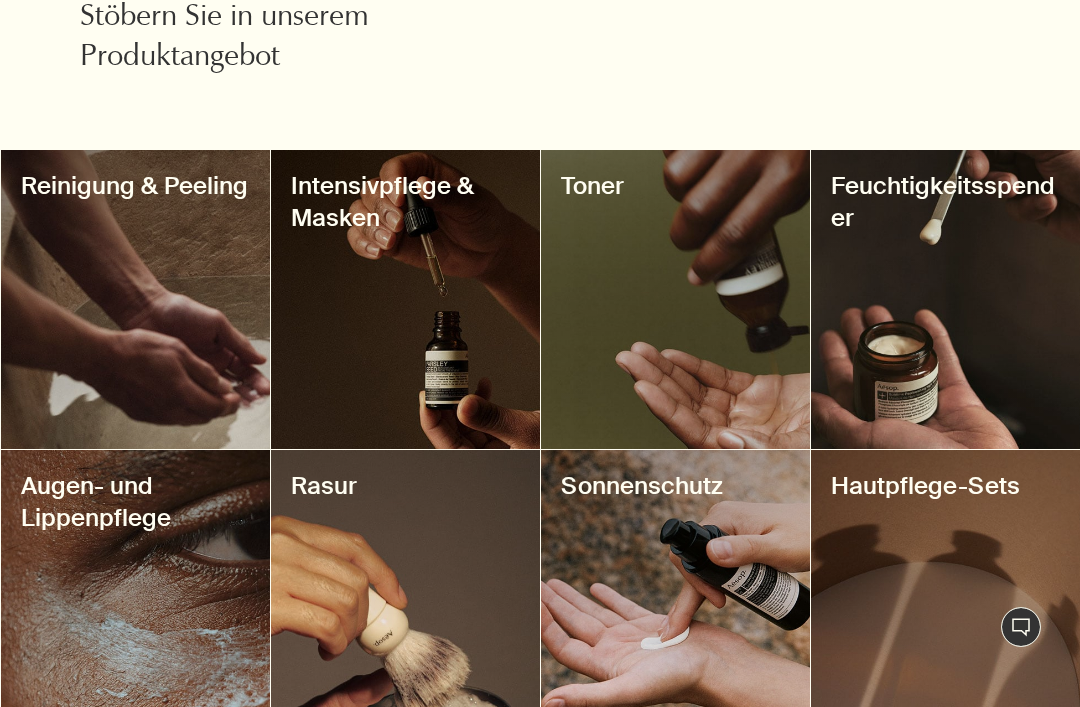 click at bounding box center (945, 299) 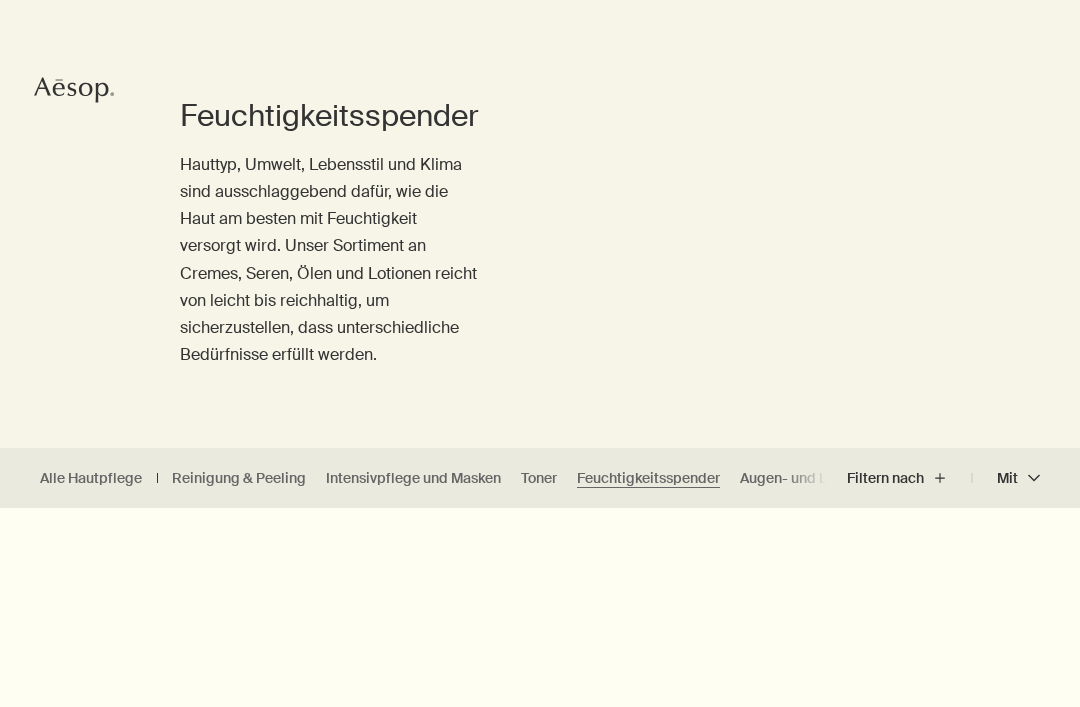 scroll, scrollTop: 0, scrollLeft: 0, axis: both 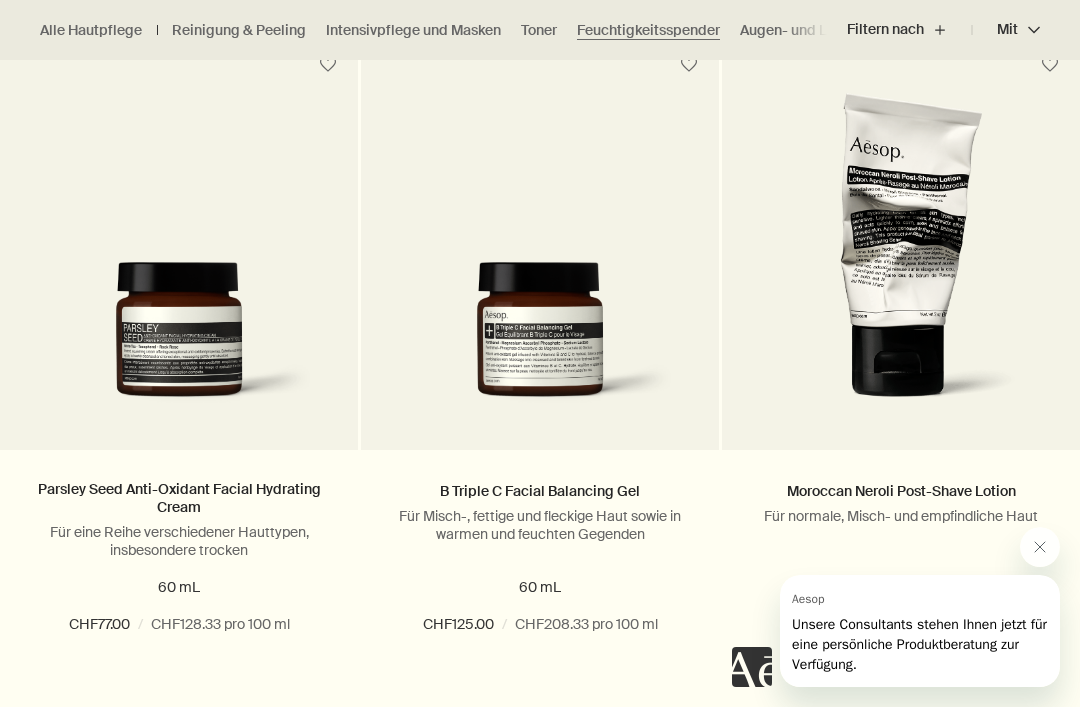 click 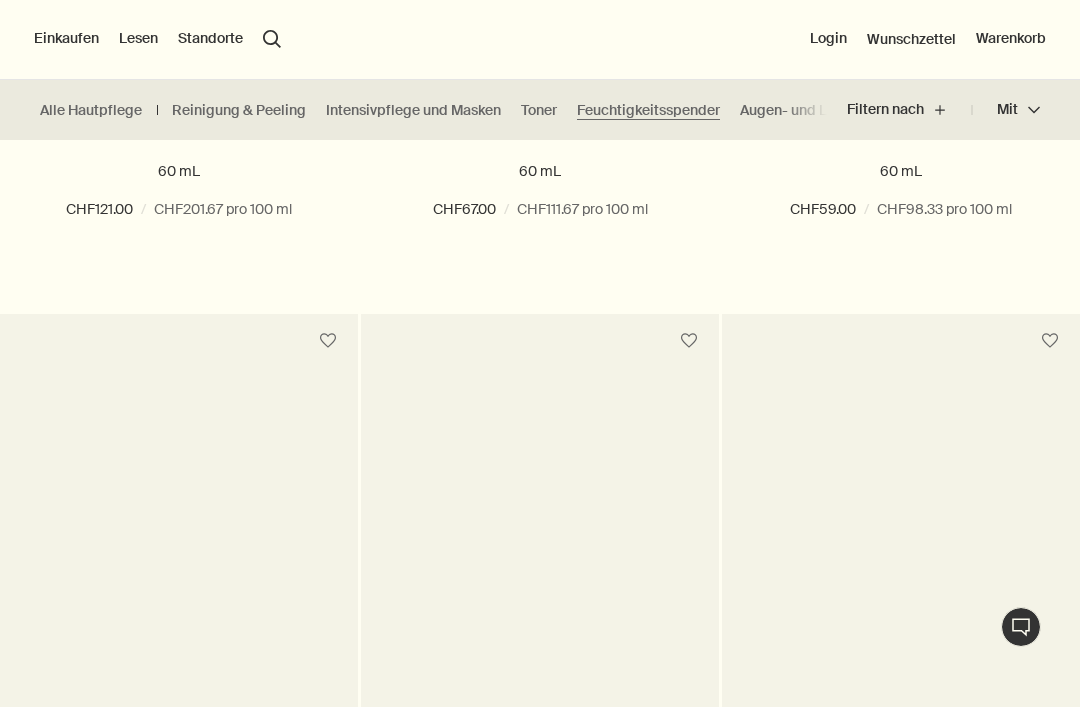 scroll, scrollTop: 3080, scrollLeft: 0, axis: vertical 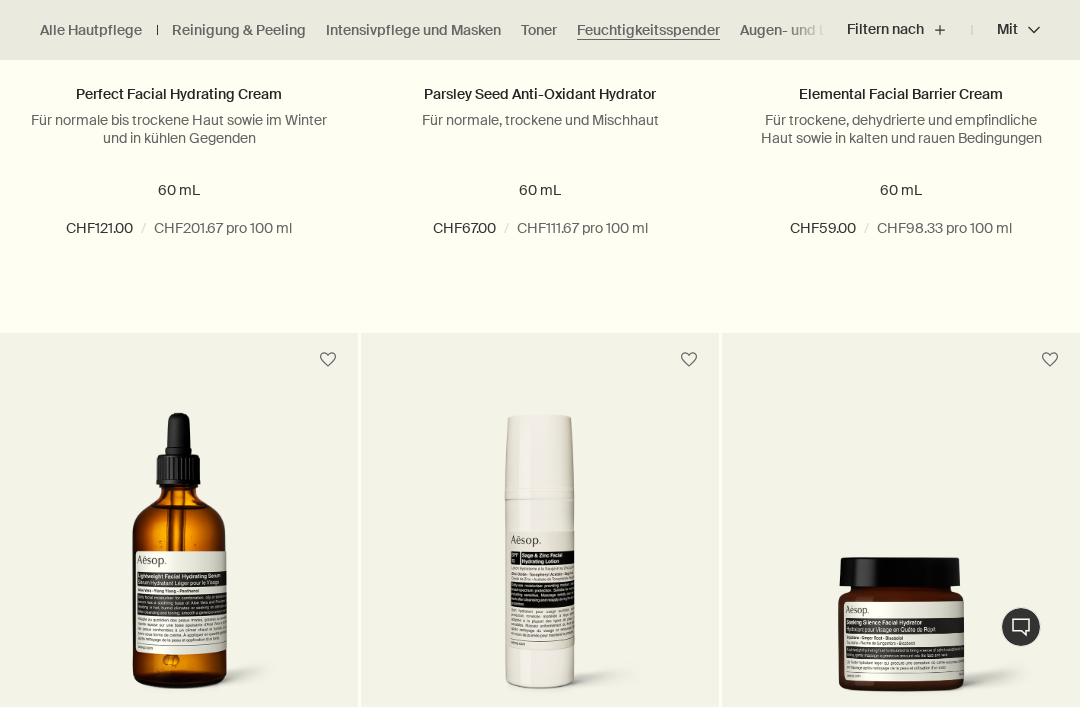 click on "Augen- und Lippenpflege" at bounding box center [824, 30] 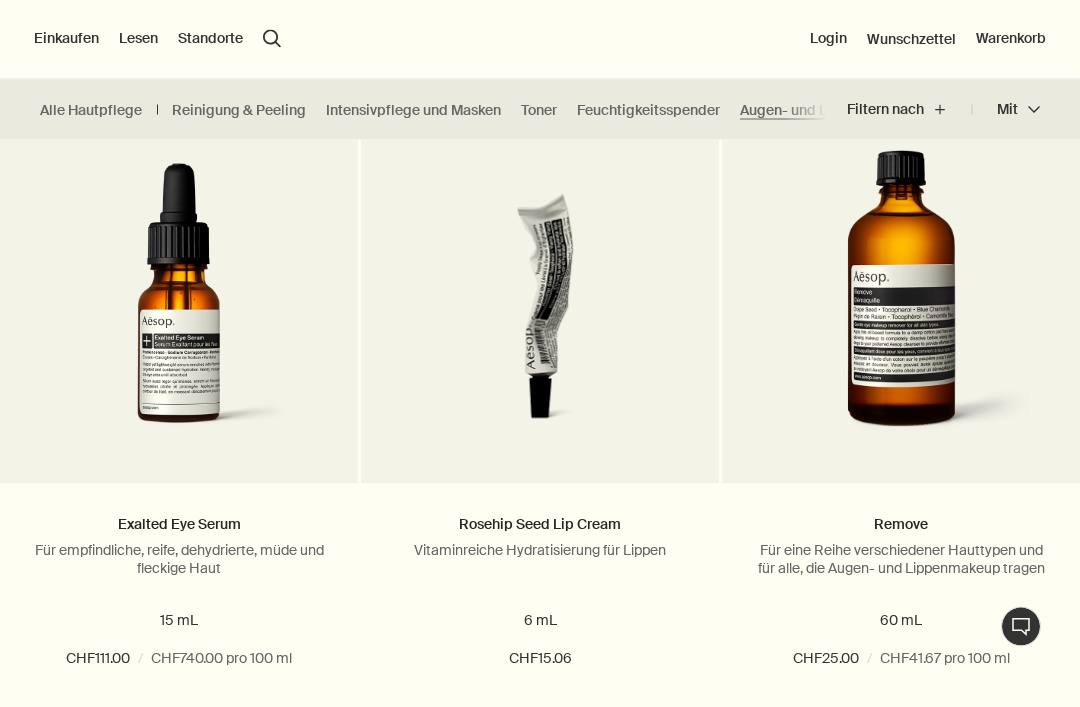scroll, scrollTop: 1282, scrollLeft: 0, axis: vertical 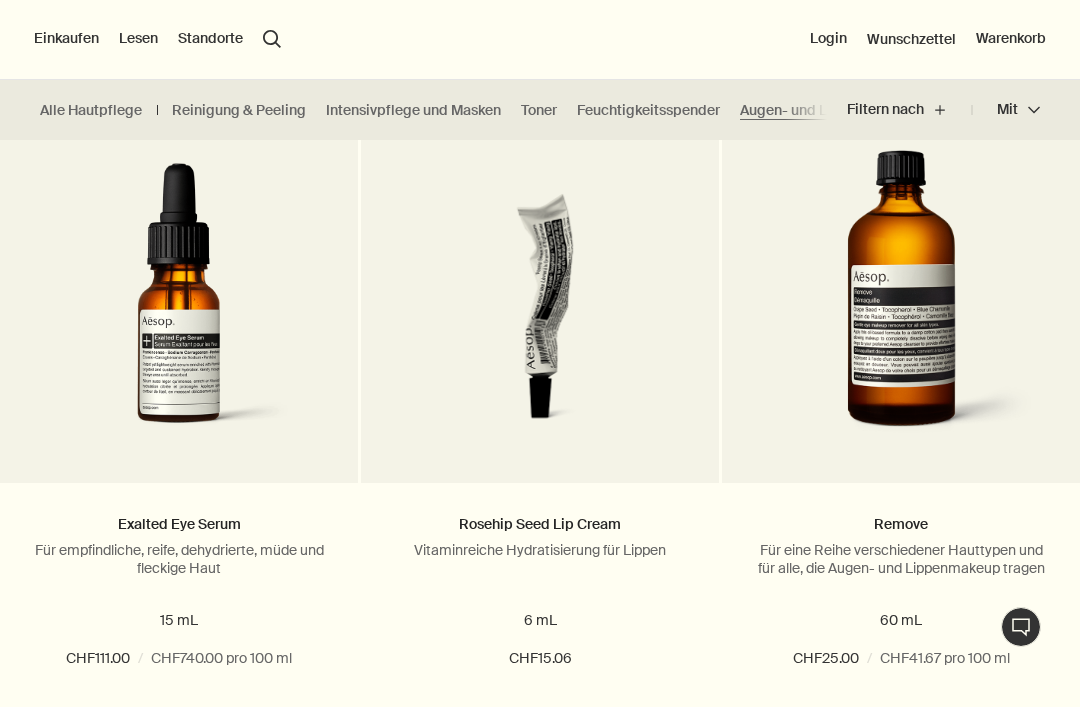 click on "Alle Hautpflege" at bounding box center [91, 110] 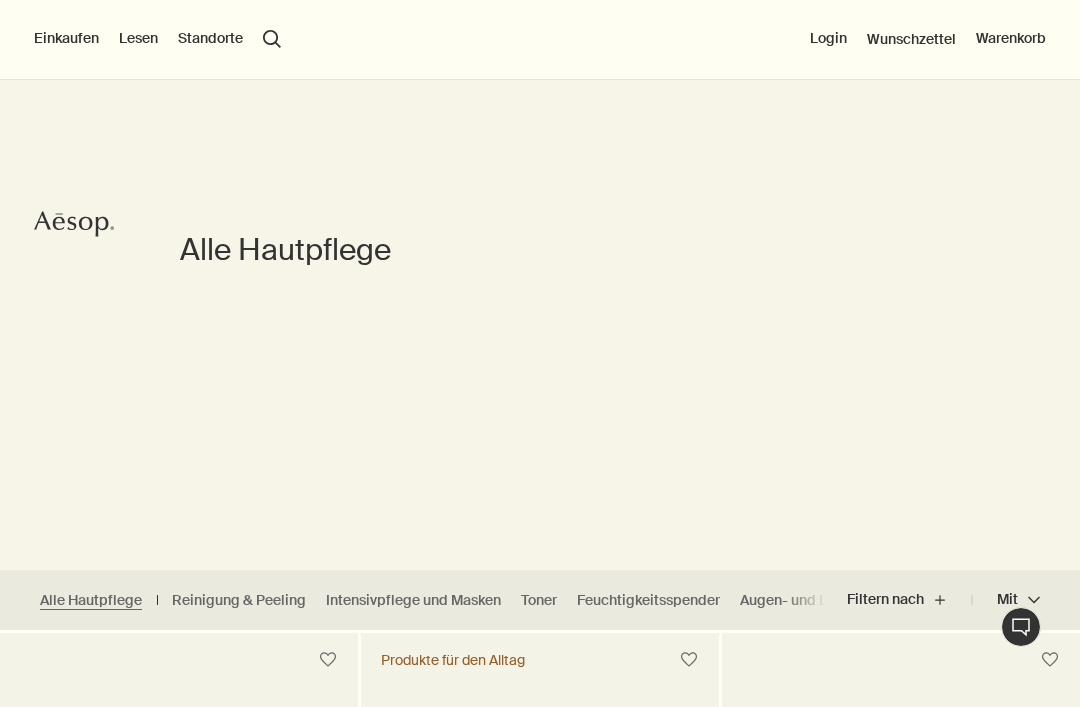scroll, scrollTop: 0, scrollLeft: 0, axis: both 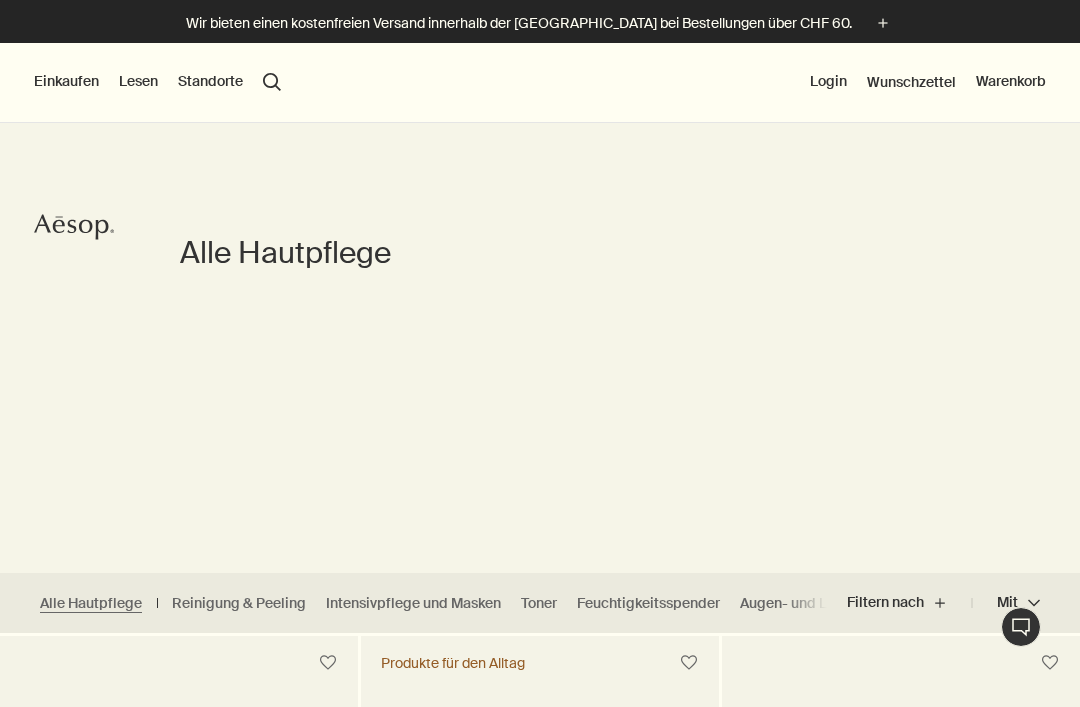 click on "Einkaufen" at bounding box center (66, 82) 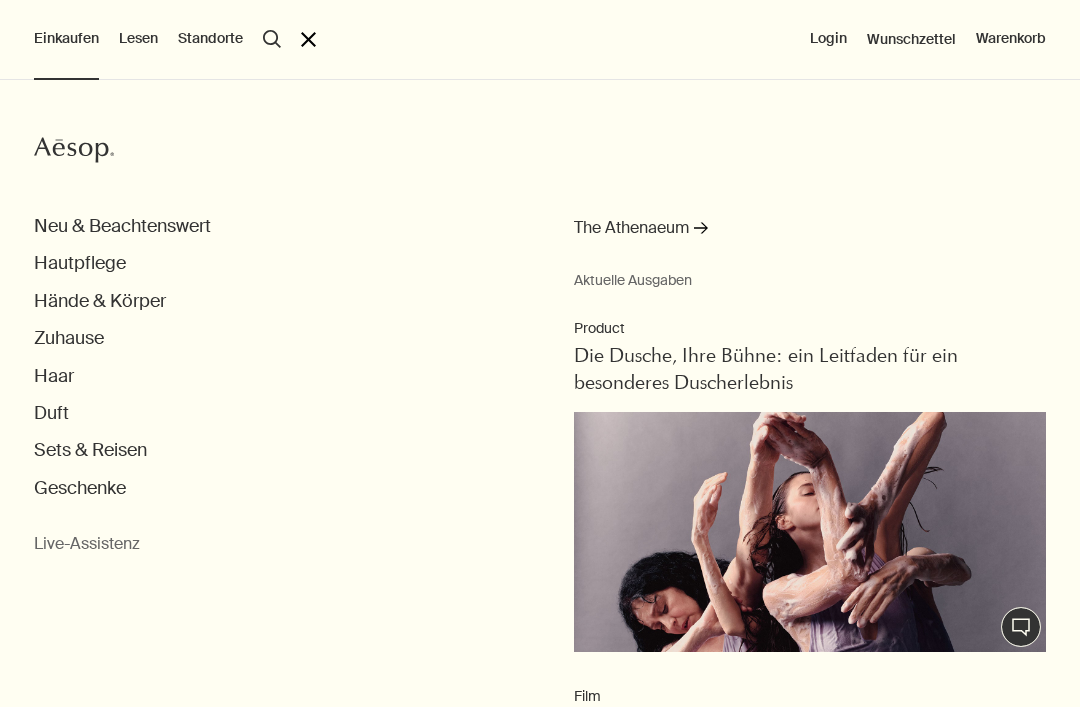 click on "Einkaufen Aesop Neu & Beachtenswert Hautpflege Hände & Körper Zuhause Haar Duft Sets & Reisen Geschenke Live-Assistenz The Athenaeum rightArrow Aktuelle Ausgaben Product Die Dusche, Ihre Bühne: ein Leitfaden für ein besonderes Duscherlebnis Film Eine Aesop-Filmografie mit Filmen, die die Fantasie anregen  Film „The Soap Service“: ein Schauspiel des Schenkens, inspiriert vom Kino  Playlist Der Klang von Aesop  Lektionen aus dem Labor Ouranon Eau de Parfum: das letzte Kapitel der Othertopias  Lesen Aesop Über Unsere Geschichte Karriere Die Aesop Foundation Hilfe   rightUpArrow Philosophie Design Produkte Standorte Aesop search Suchen Aesop close Login Wunschzettel Warenkorb" at bounding box center [540, 353] 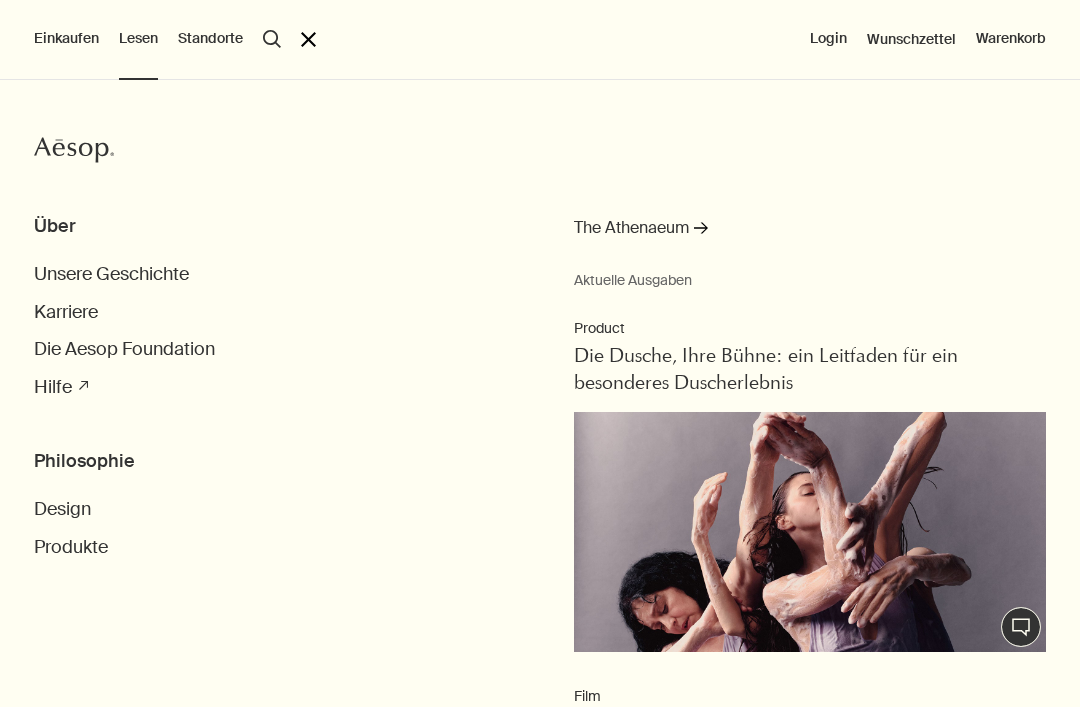 click on "Unsere Geschichte" at bounding box center (111, 274) 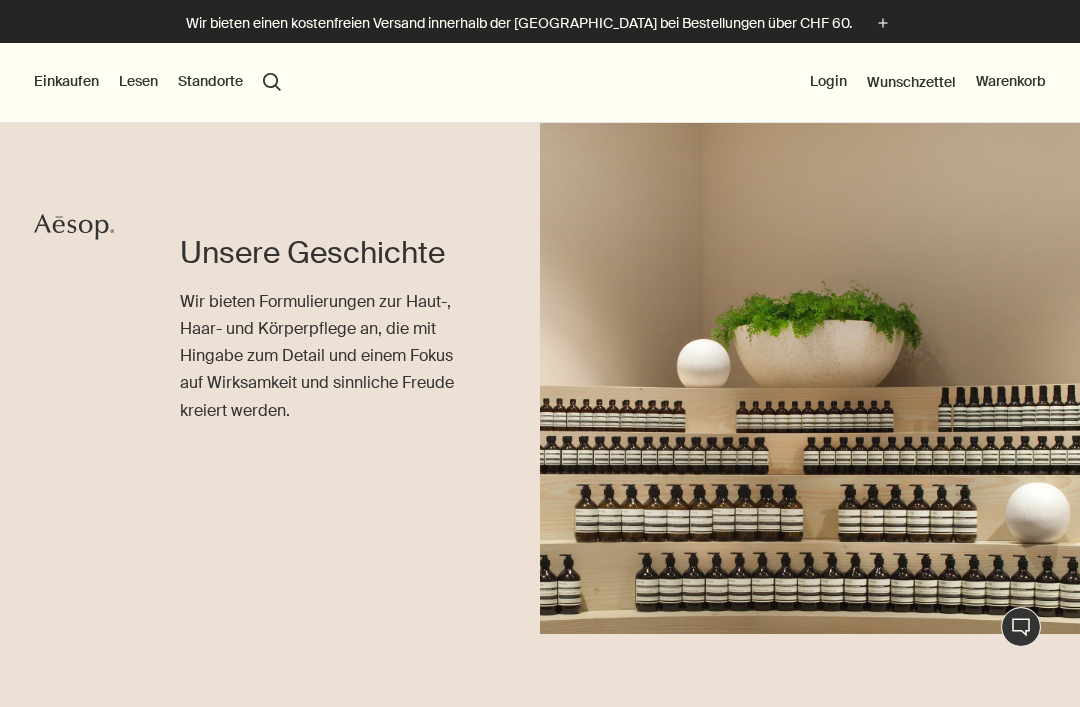 scroll, scrollTop: 0, scrollLeft: 0, axis: both 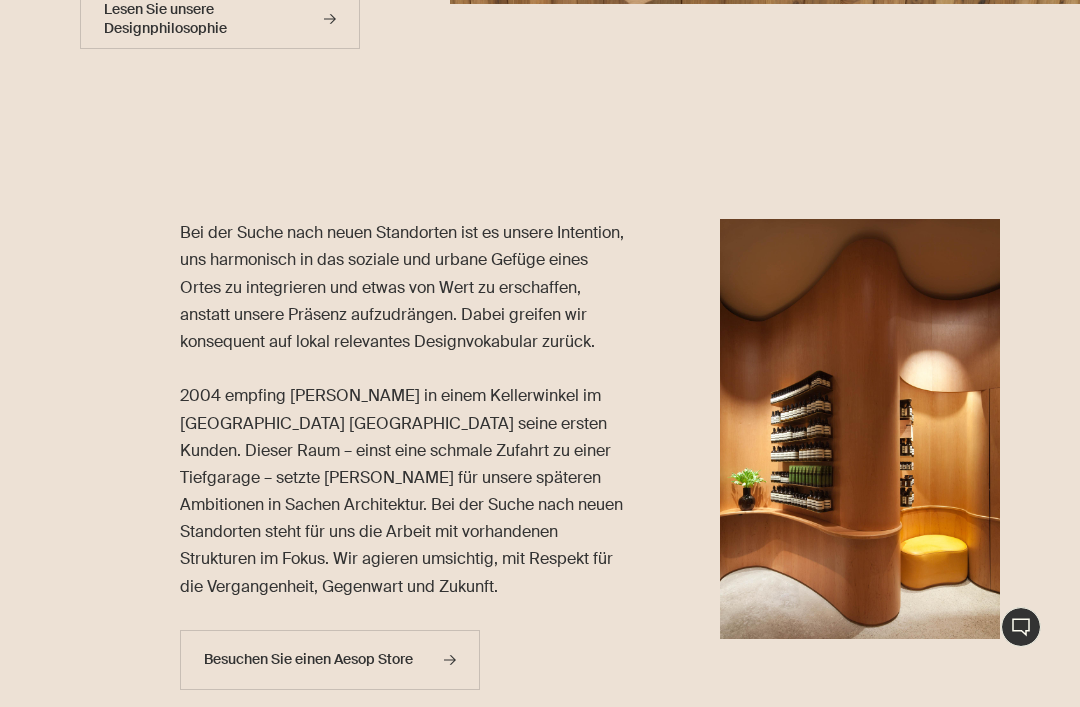 click on "Besuchen Sie einen Aesop Store   rightArrow" at bounding box center (330, 660) 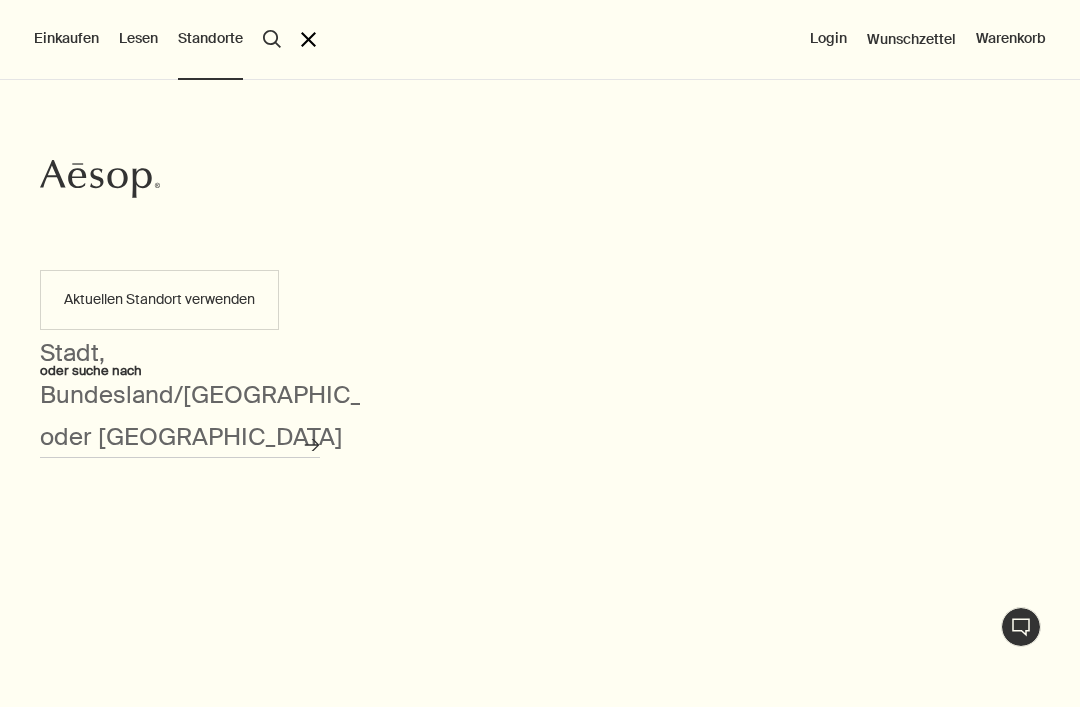 scroll, scrollTop: 0, scrollLeft: 0, axis: both 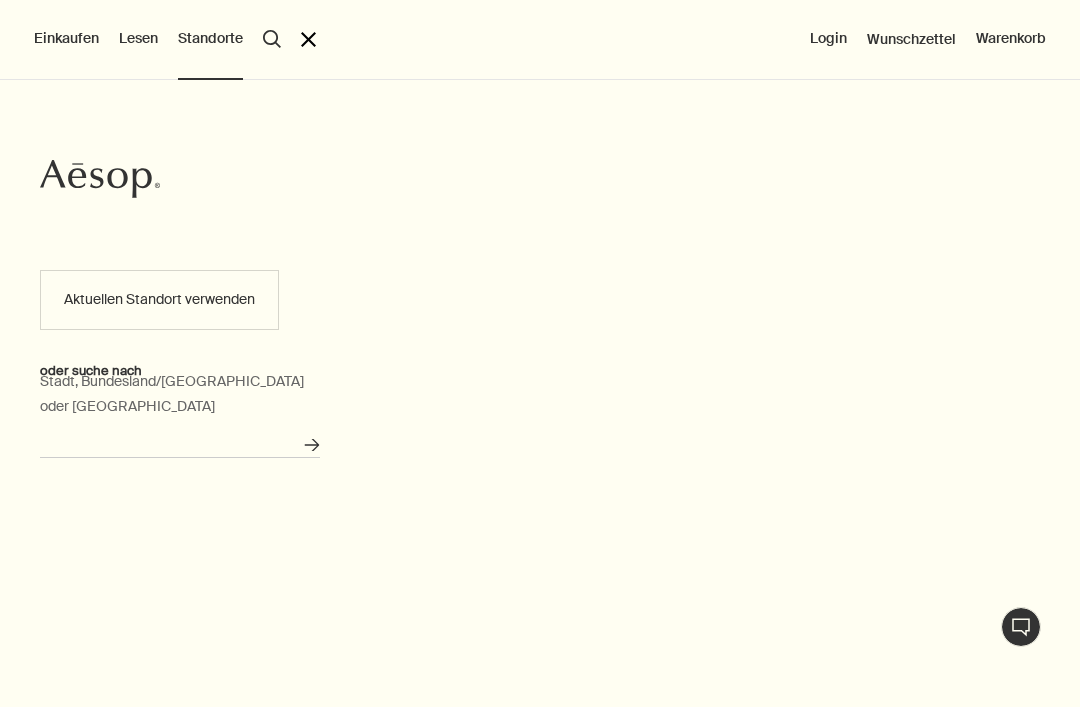 click on "Stadt, Bundesland/Kanton oder Postleitzahl" at bounding box center (180, 442) 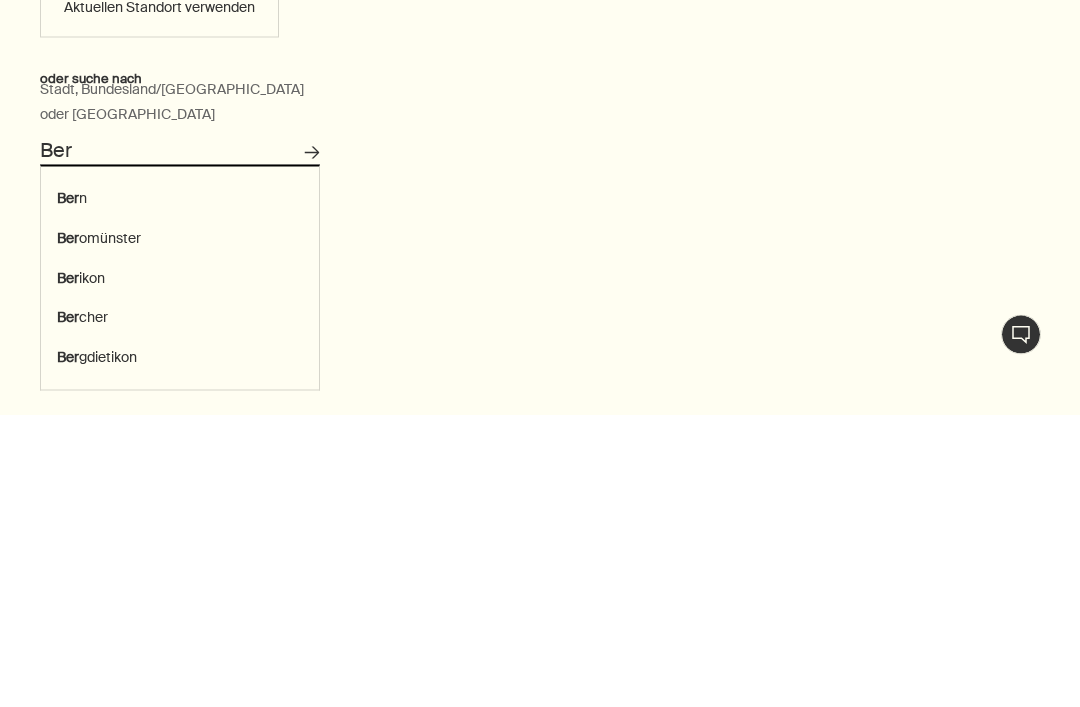 type on "Bern" 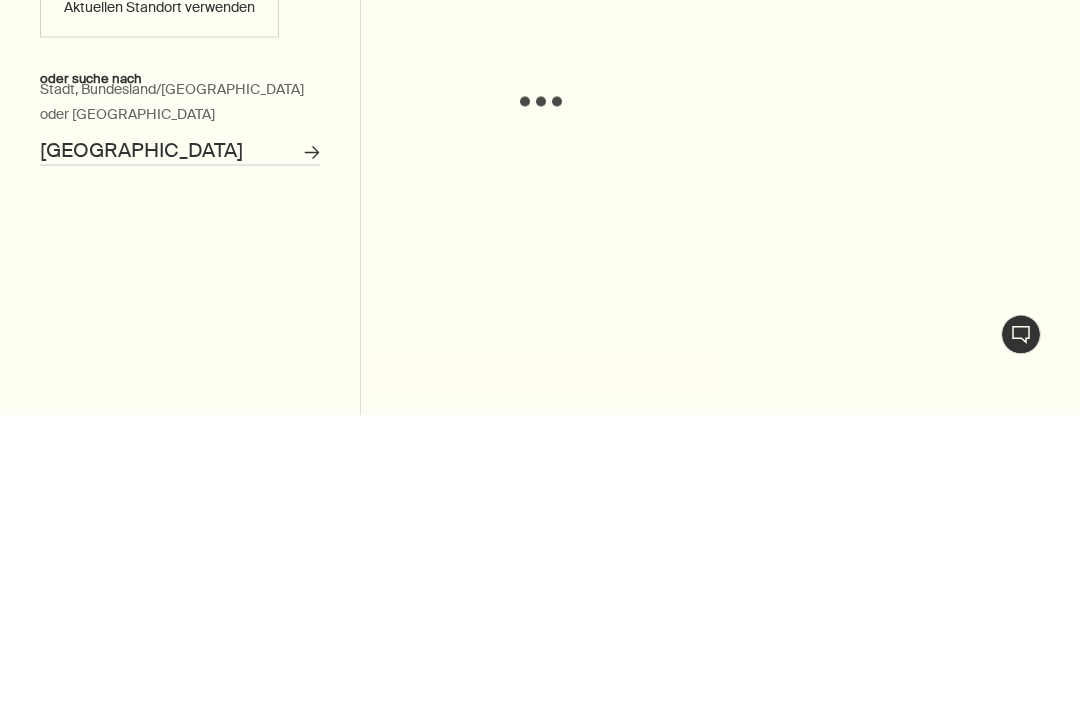 scroll, scrollTop: 293, scrollLeft: 0, axis: vertical 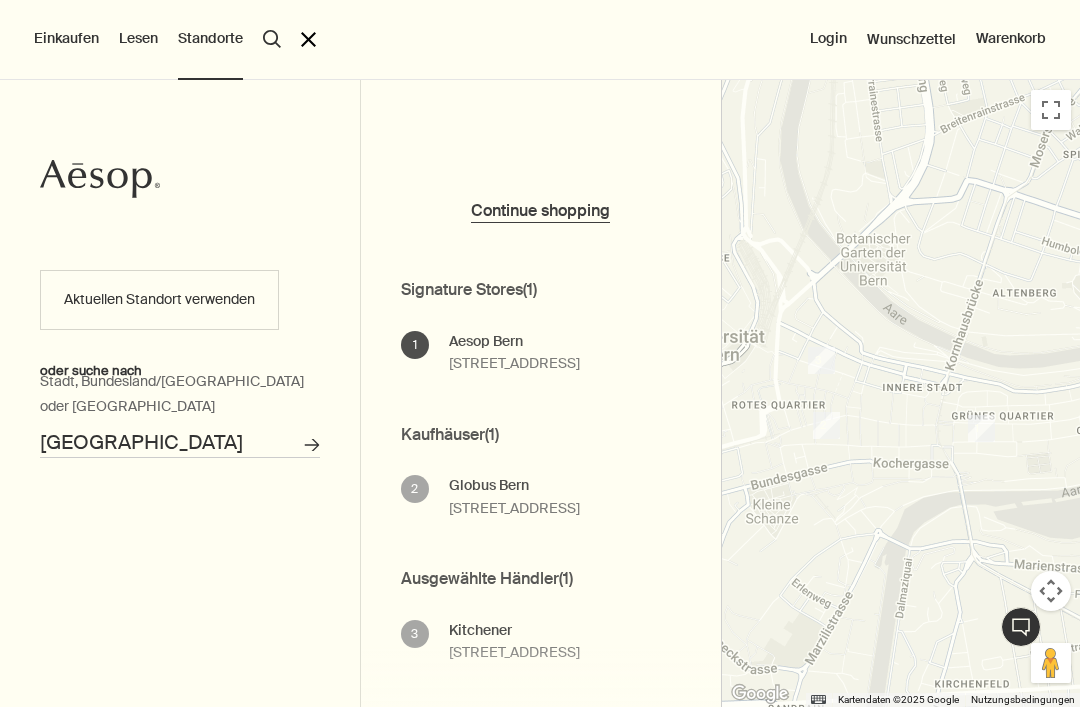 click at bounding box center (901, 393) 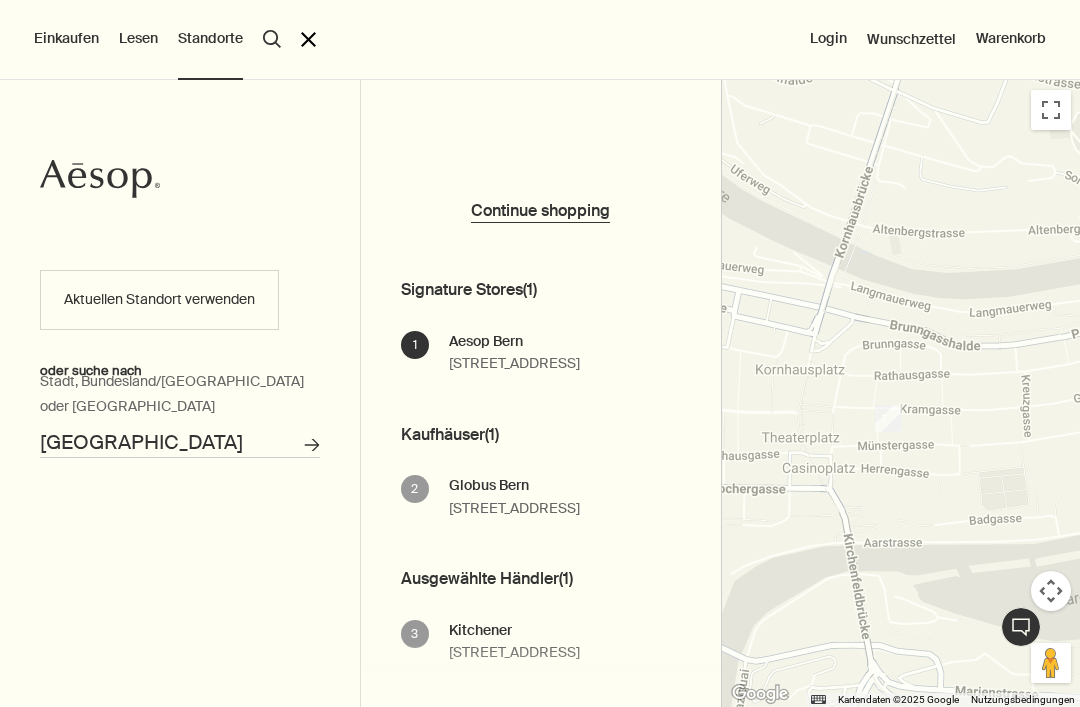 click on "Einkaufen" at bounding box center [66, 39] 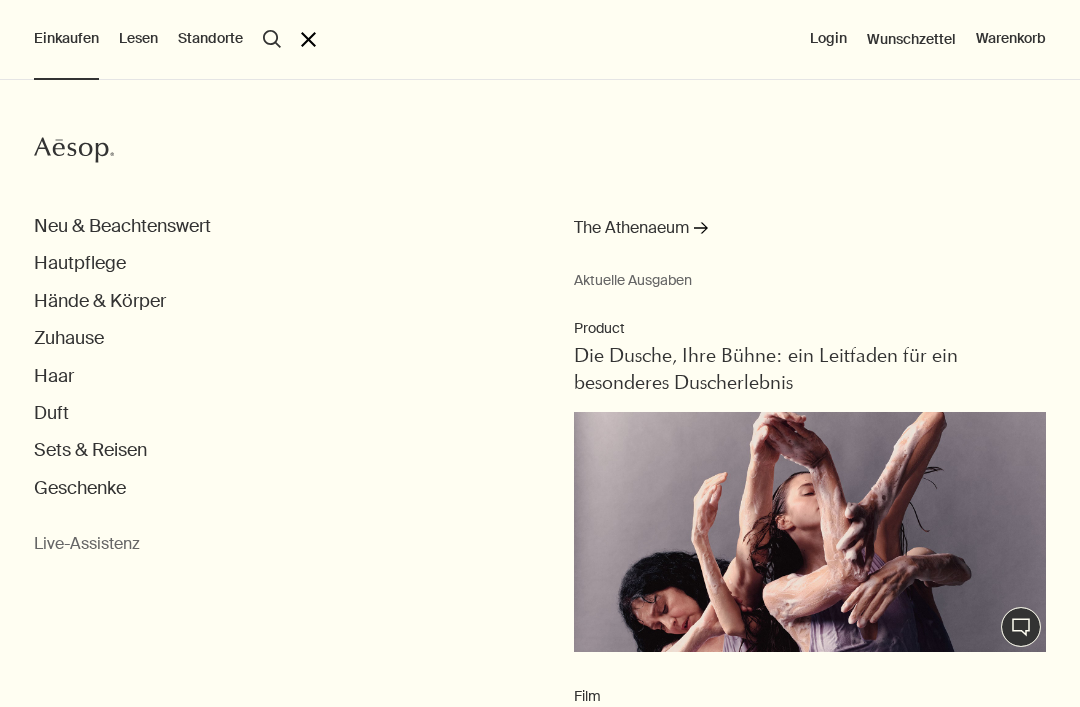 click on "Hände & Körper" at bounding box center [100, 301] 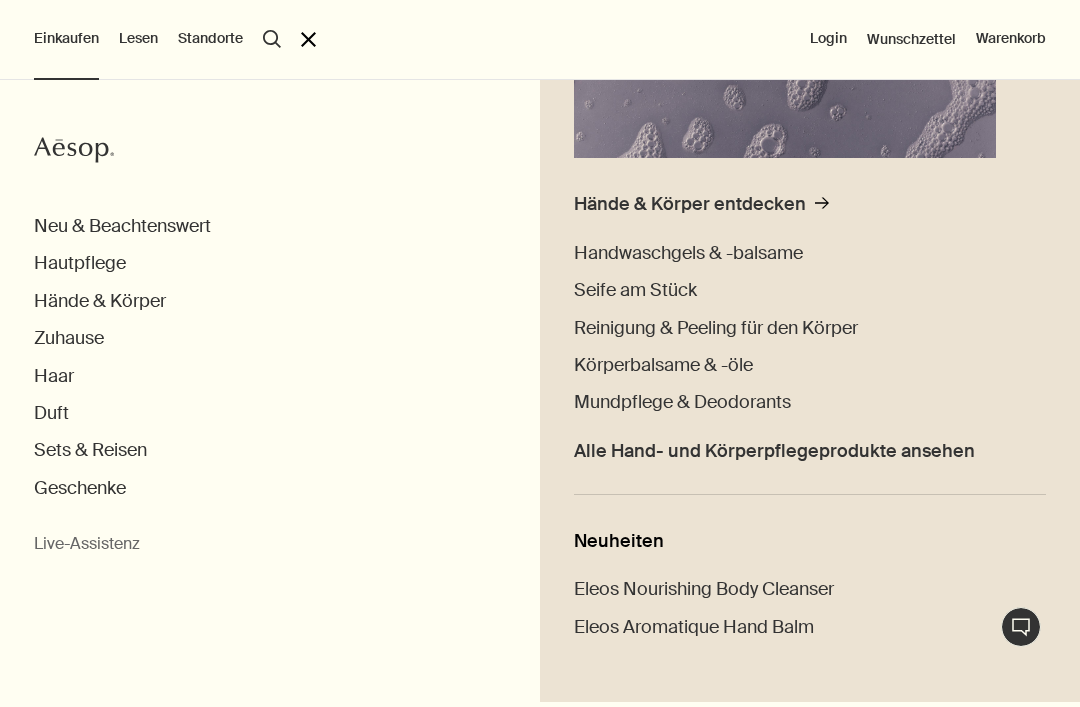 scroll, scrollTop: 392, scrollLeft: 0, axis: vertical 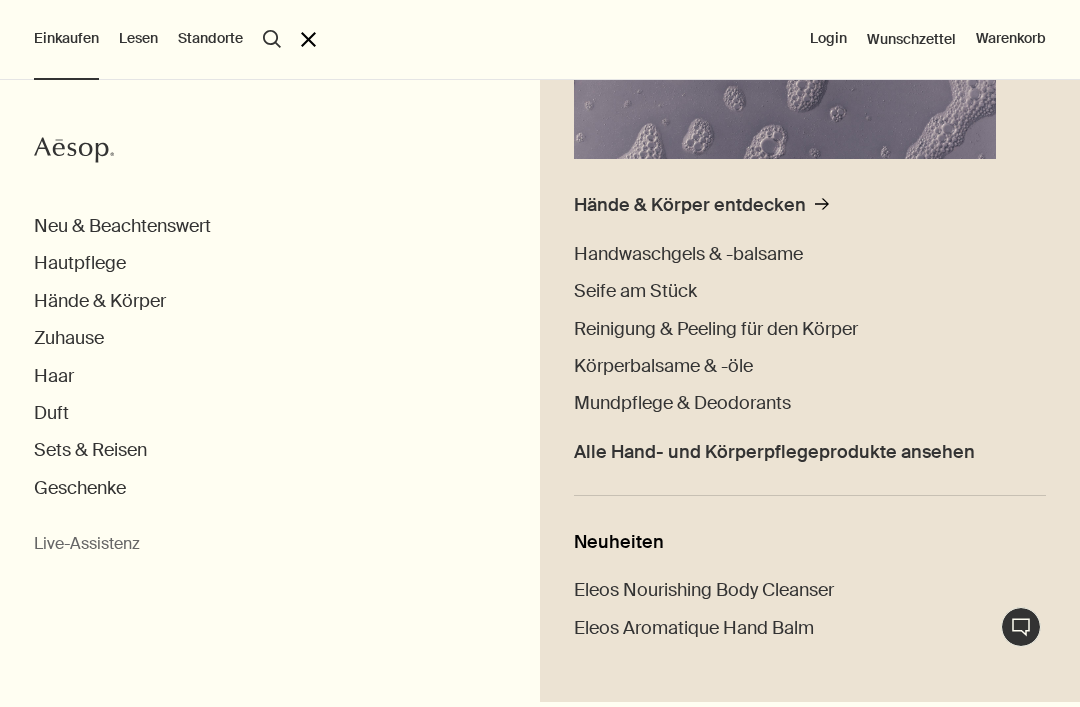 click on "Hände & Körper entdecken" at bounding box center (690, 205) 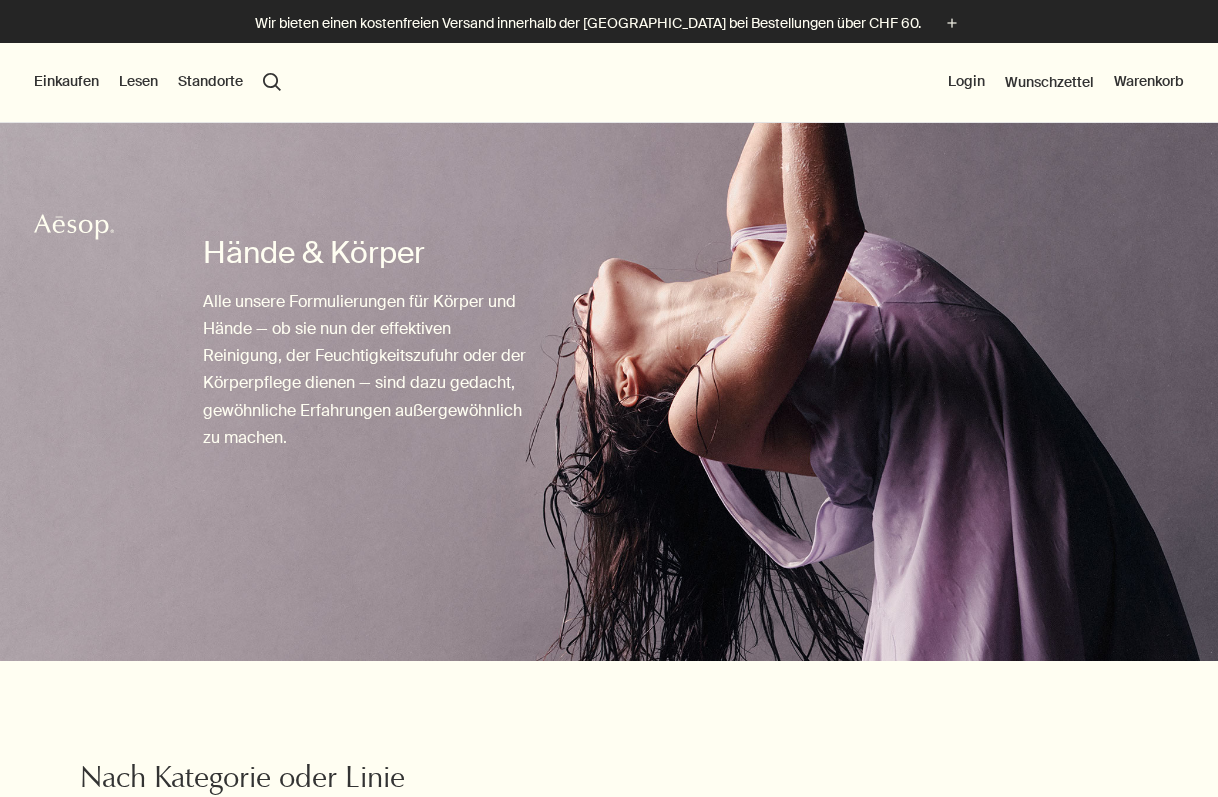 scroll, scrollTop: 5, scrollLeft: 0, axis: vertical 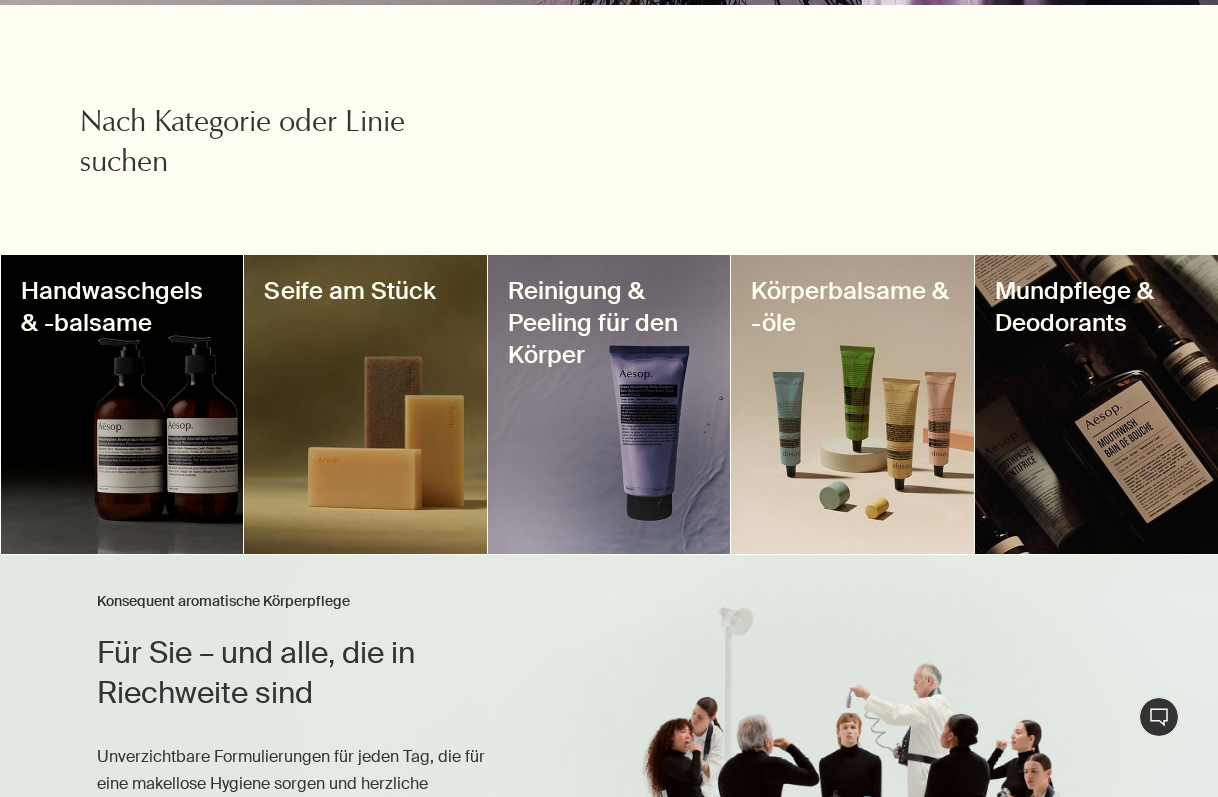 click at bounding box center (365, 404) 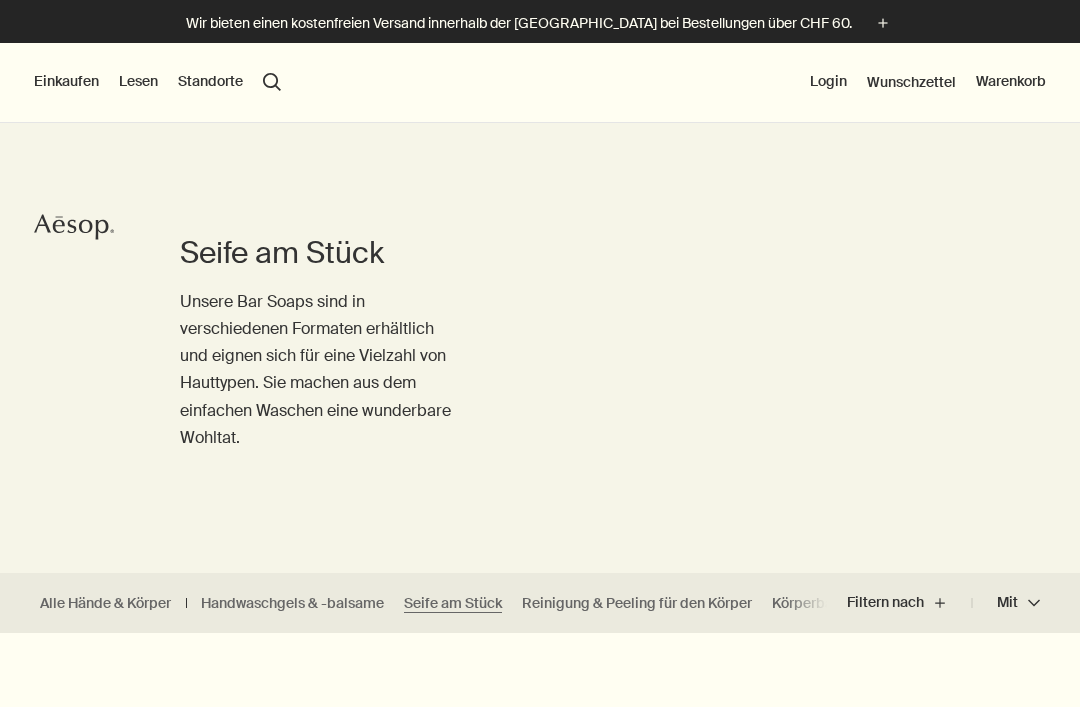 scroll, scrollTop: 0, scrollLeft: 0, axis: both 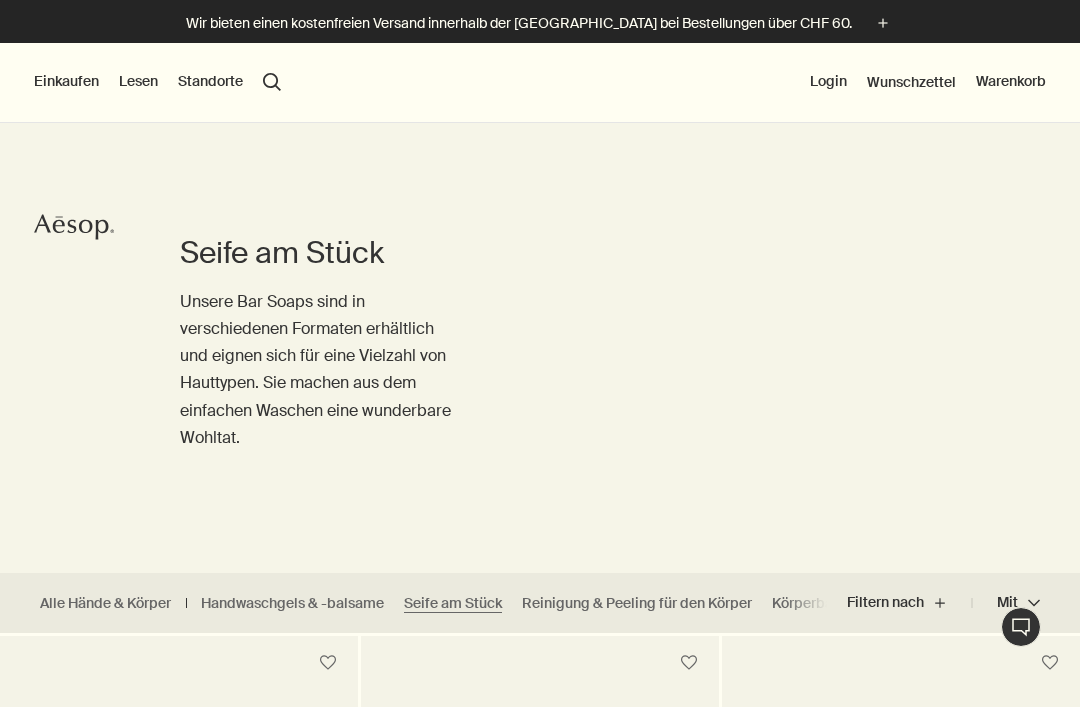 click on "Einkaufen" at bounding box center (66, 82) 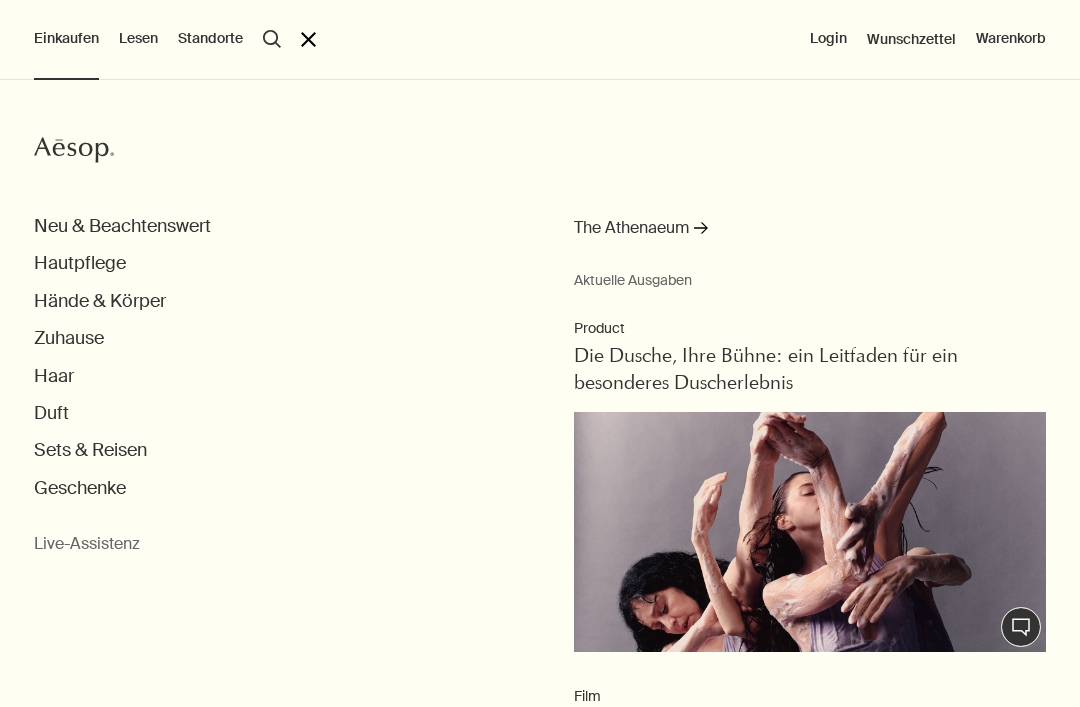 click on "Hautpflege" at bounding box center [80, 263] 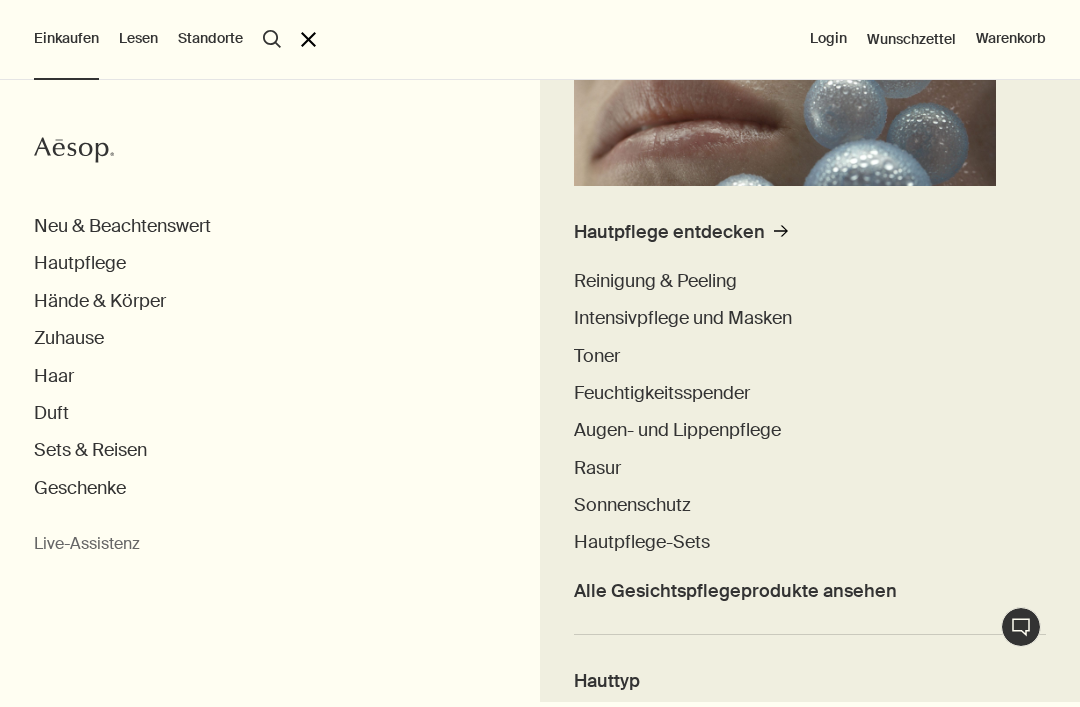 scroll, scrollTop: 371, scrollLeft: 0, axis: vertical 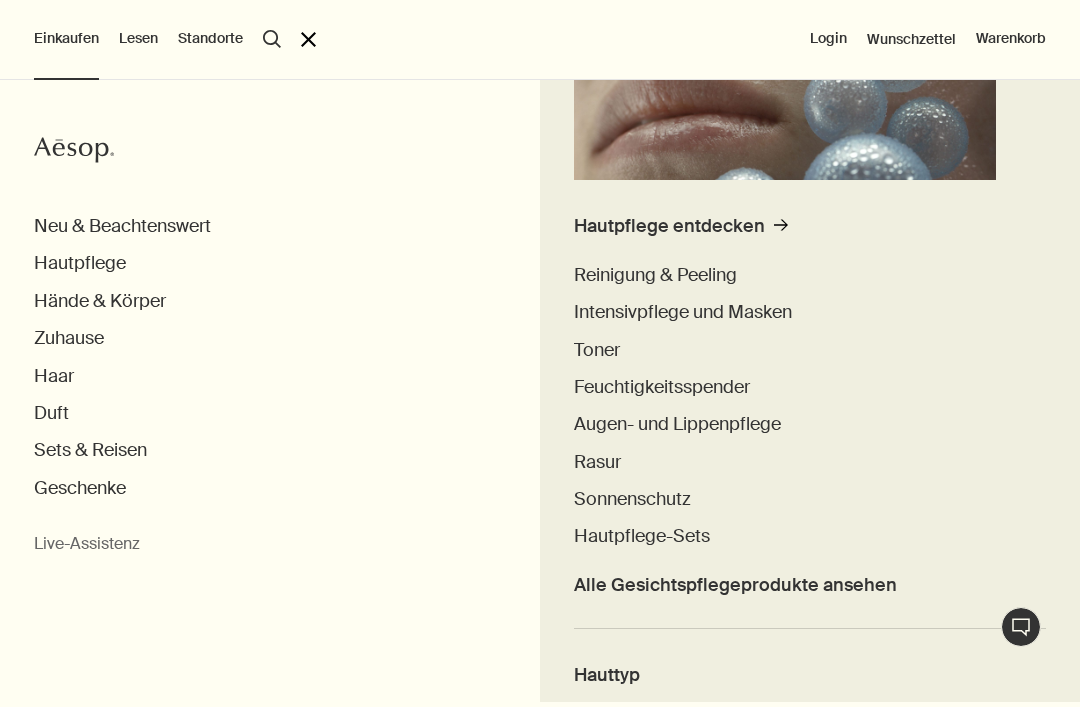 click on "Hände & Körper" at bounding box center (100, 301) 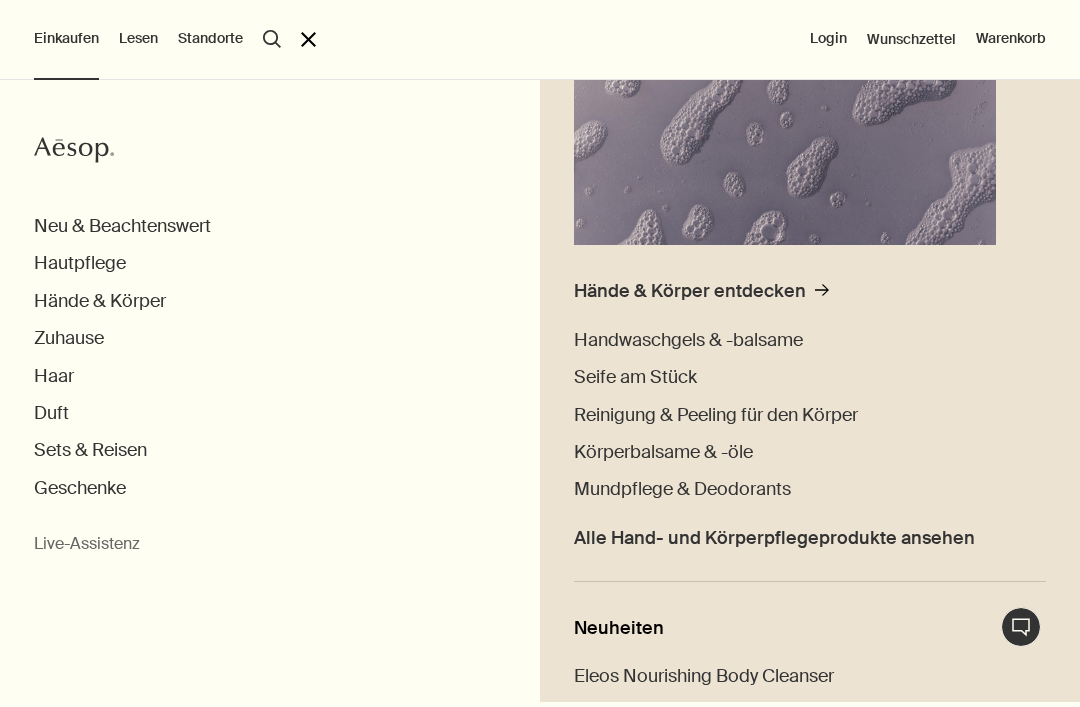 scroll, scrollTop: 312, scrollLeft: 0, axis: vertical 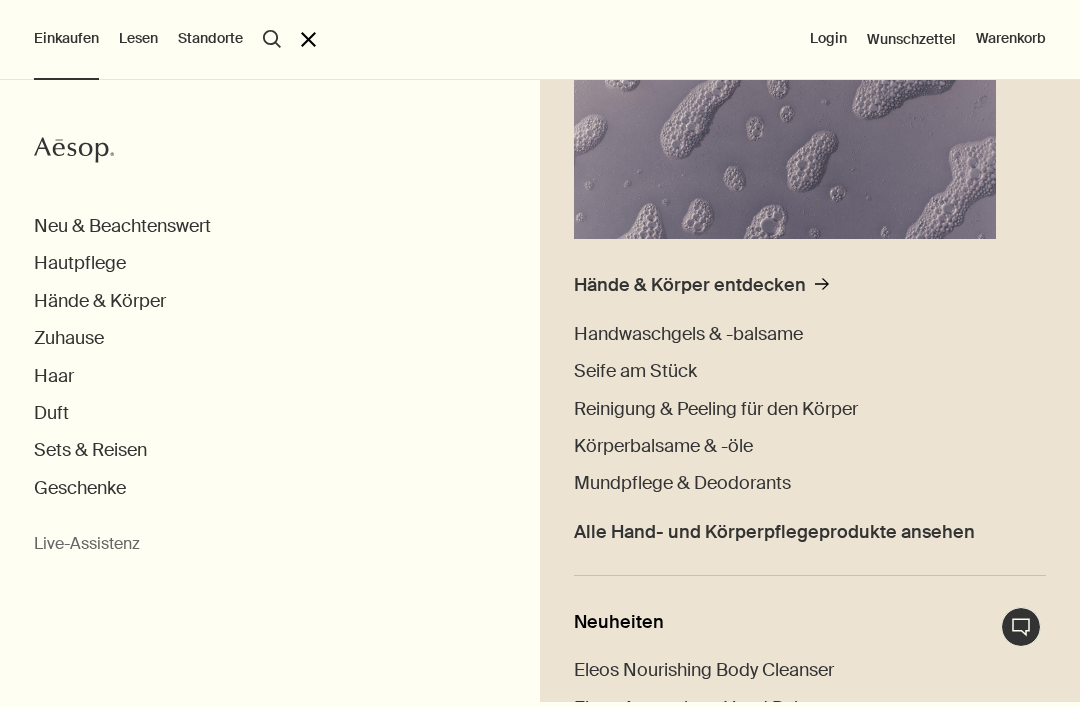click on "Körperbalsame & -öle" at bounding box center (663, 446) 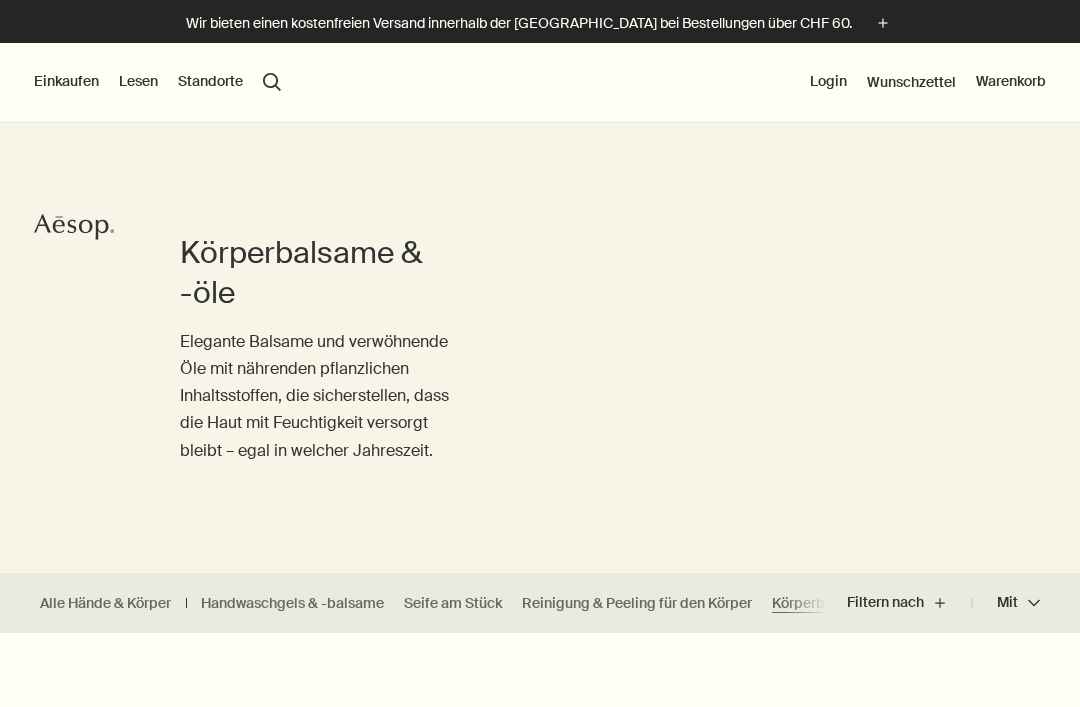 scroll, scrollTop: 0, scrollLeft: 0, axis: both 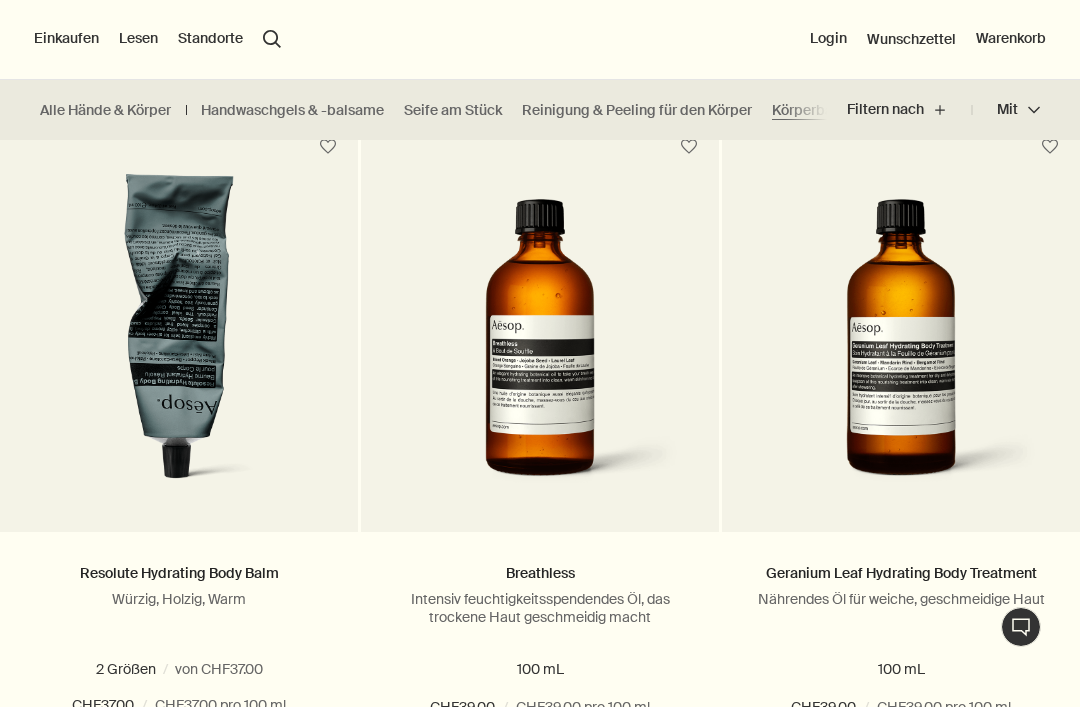 click at bounding box center [179, 338] 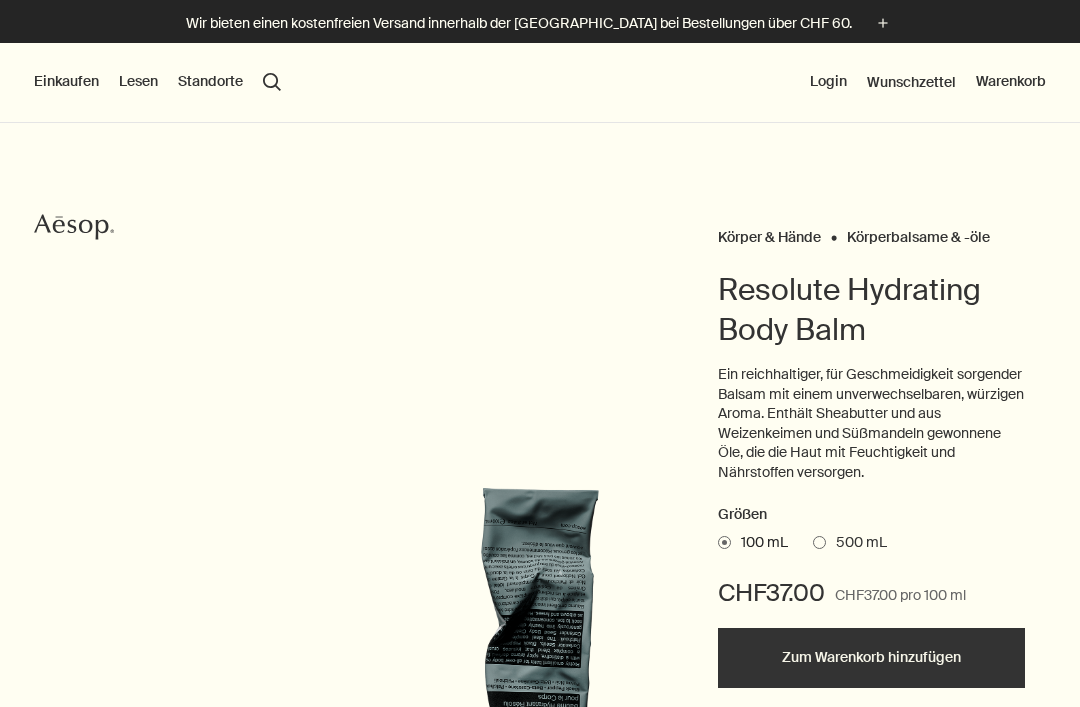 scroll, scrollTop: 0, scrollLeft: 0, axis: both 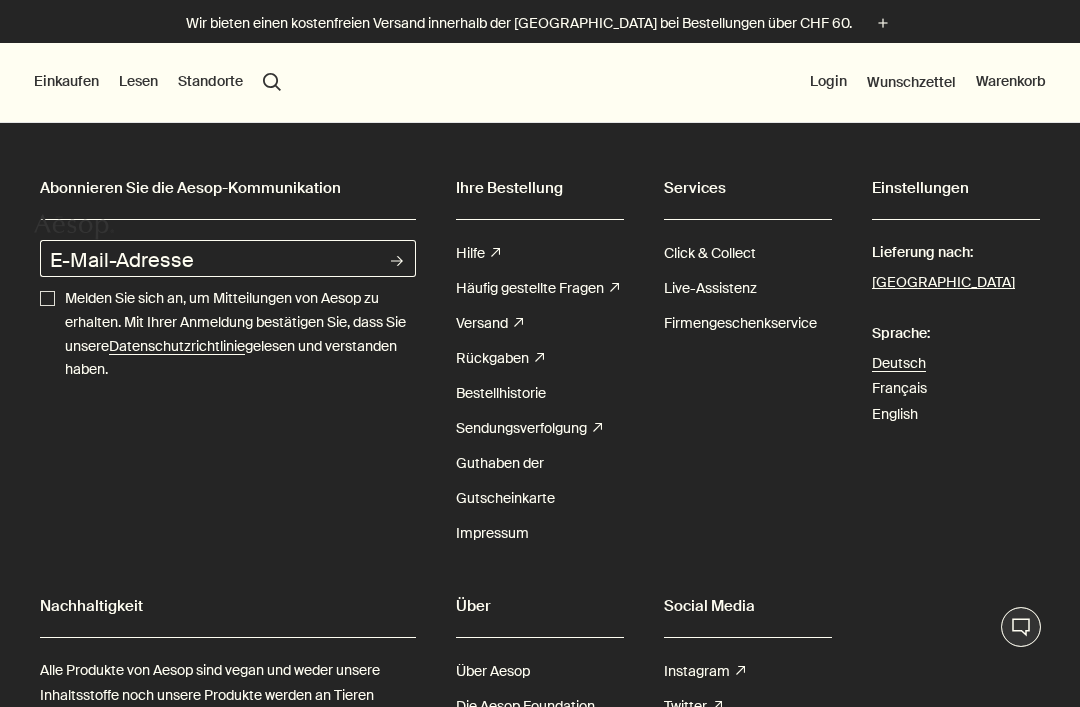 click on "Einkaufen" at bounding box center [66, 82] 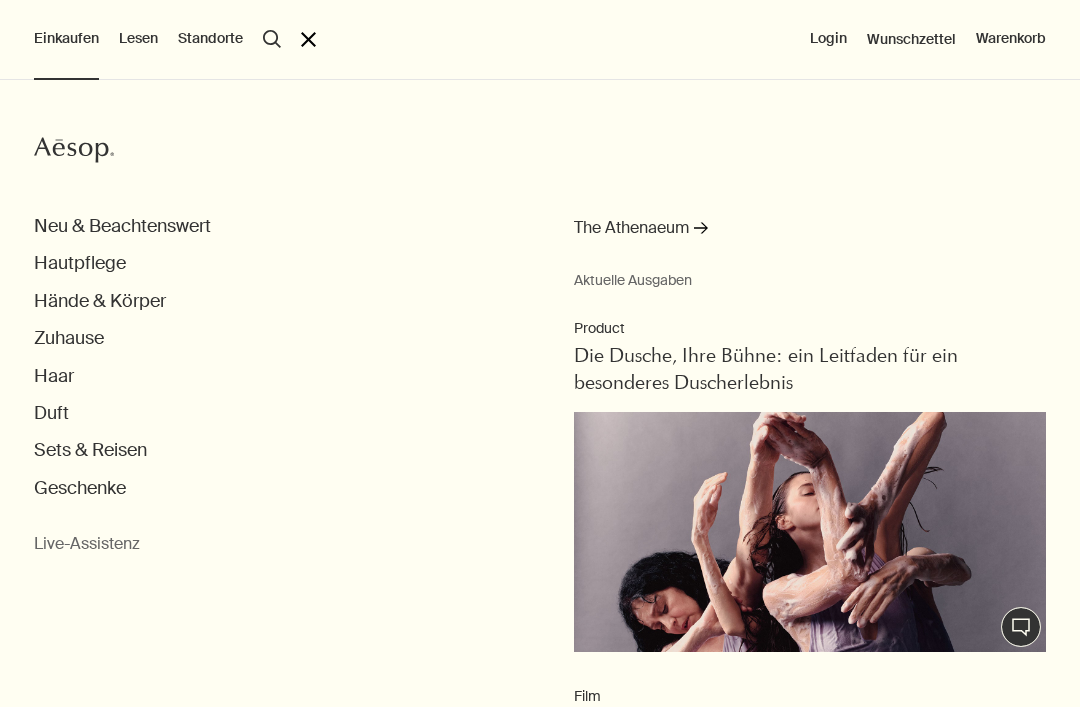click on "Hautpflege" at bounding box center [80, 263] 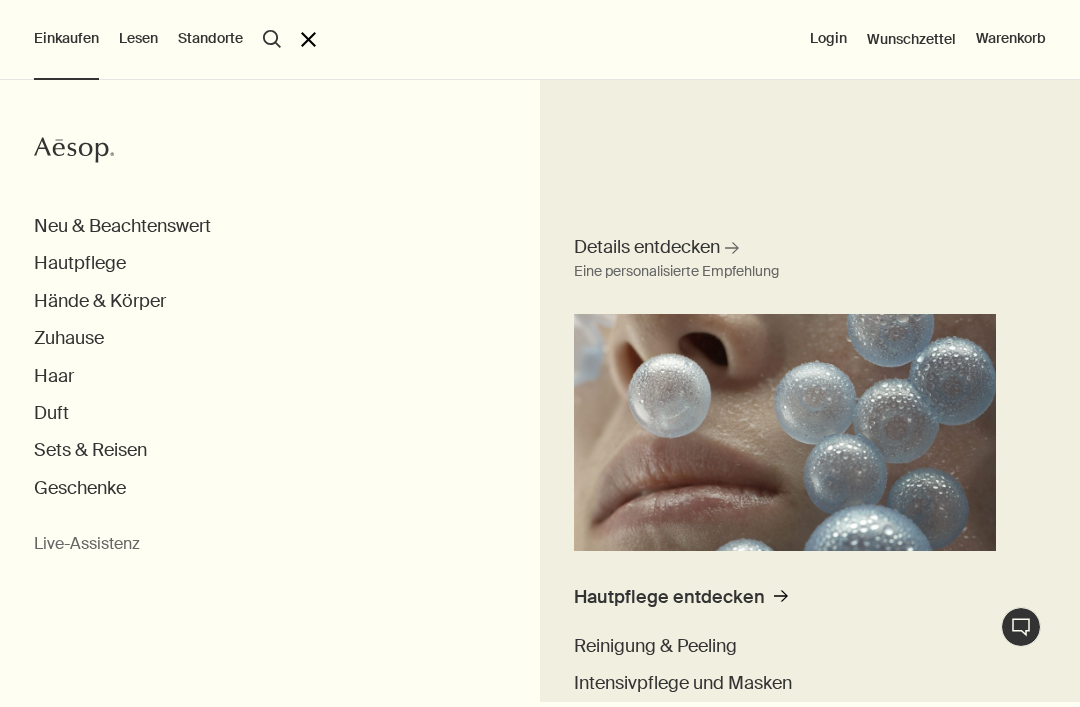click on "Zuhause" at bounding box center [69, 338] 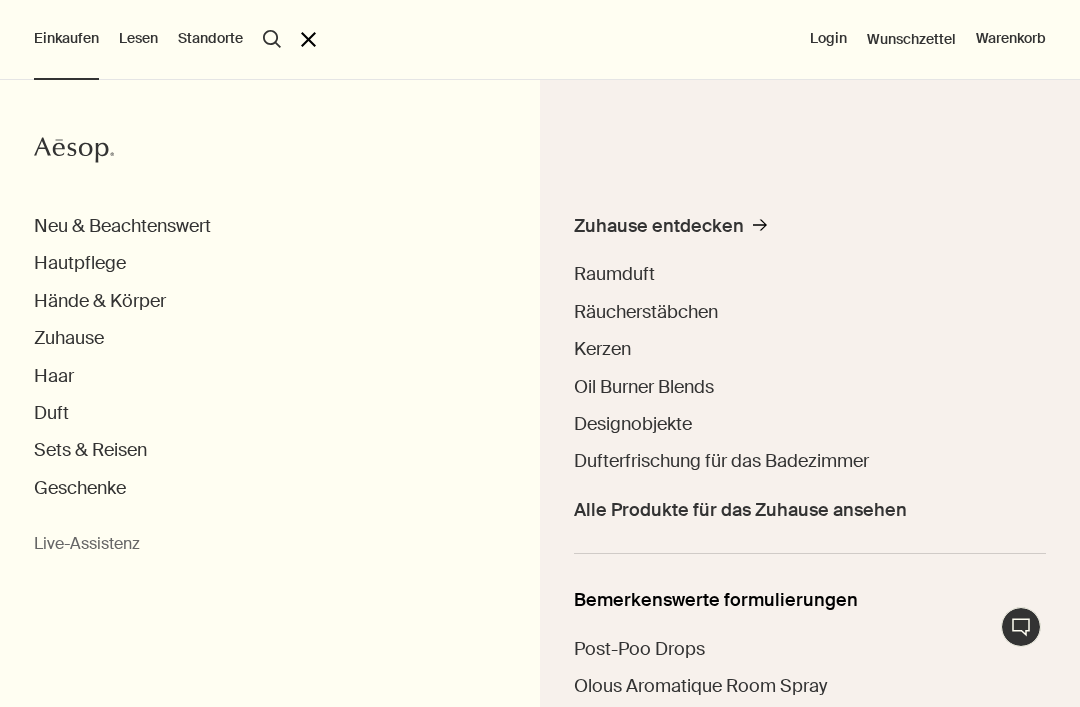 click on "Raumduft" at bounding box center [614, 274] 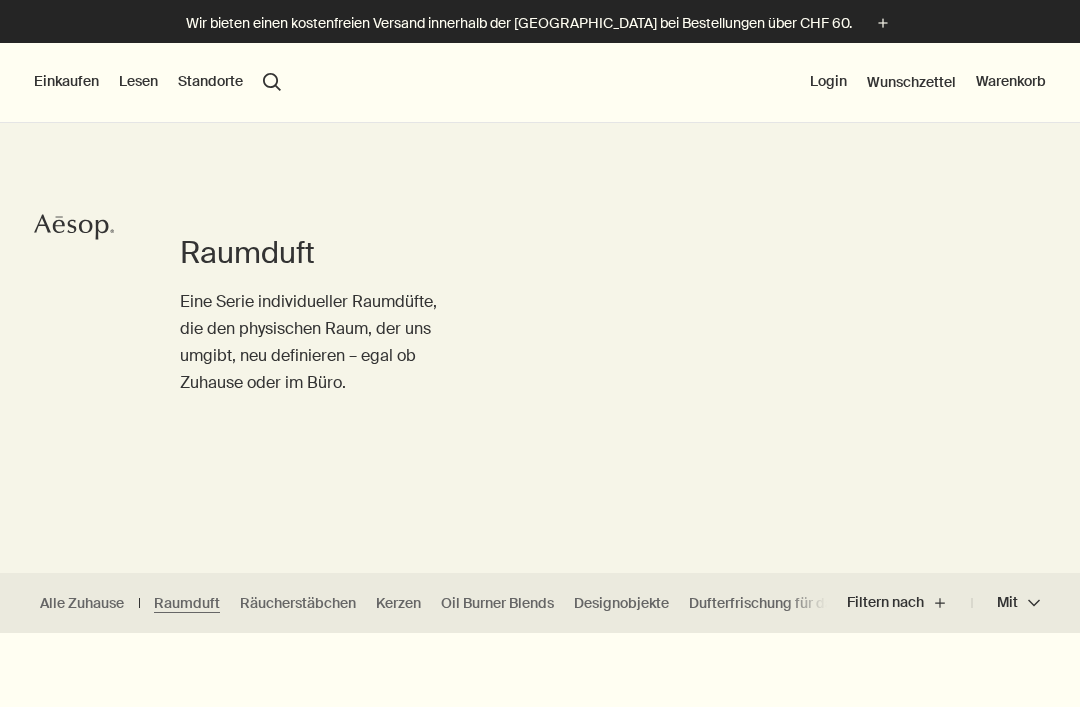 scroll, scrollTop: 0, scrollLeft: 0, axis: both 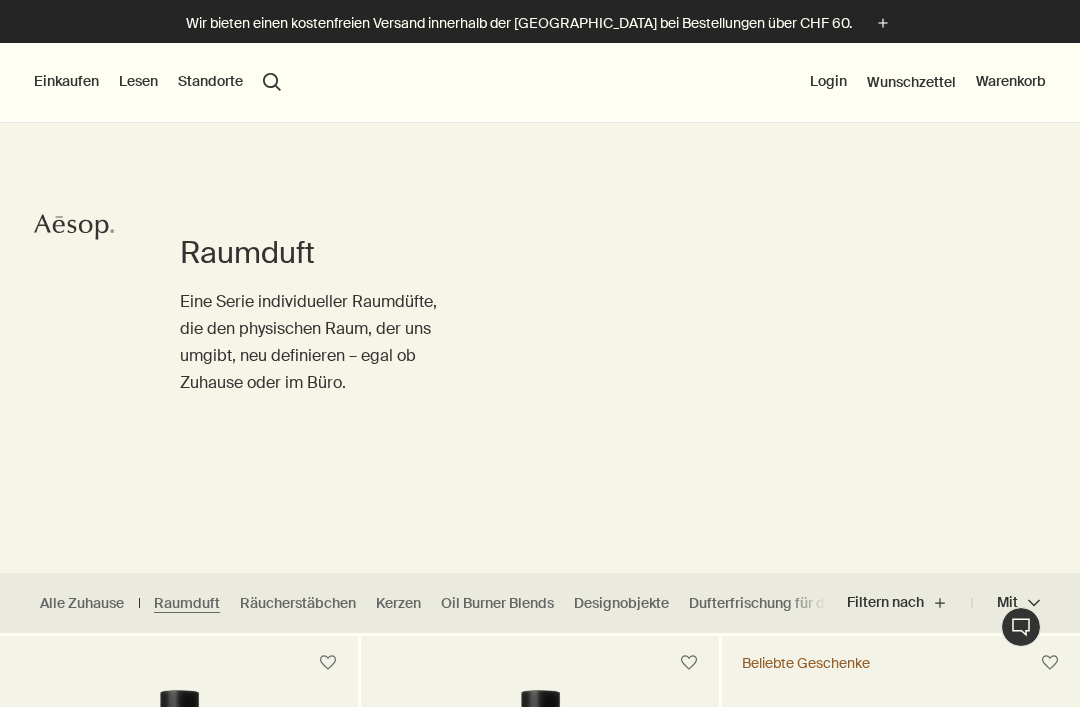 click on "Einkaufen" at bounding box center [66, 82] 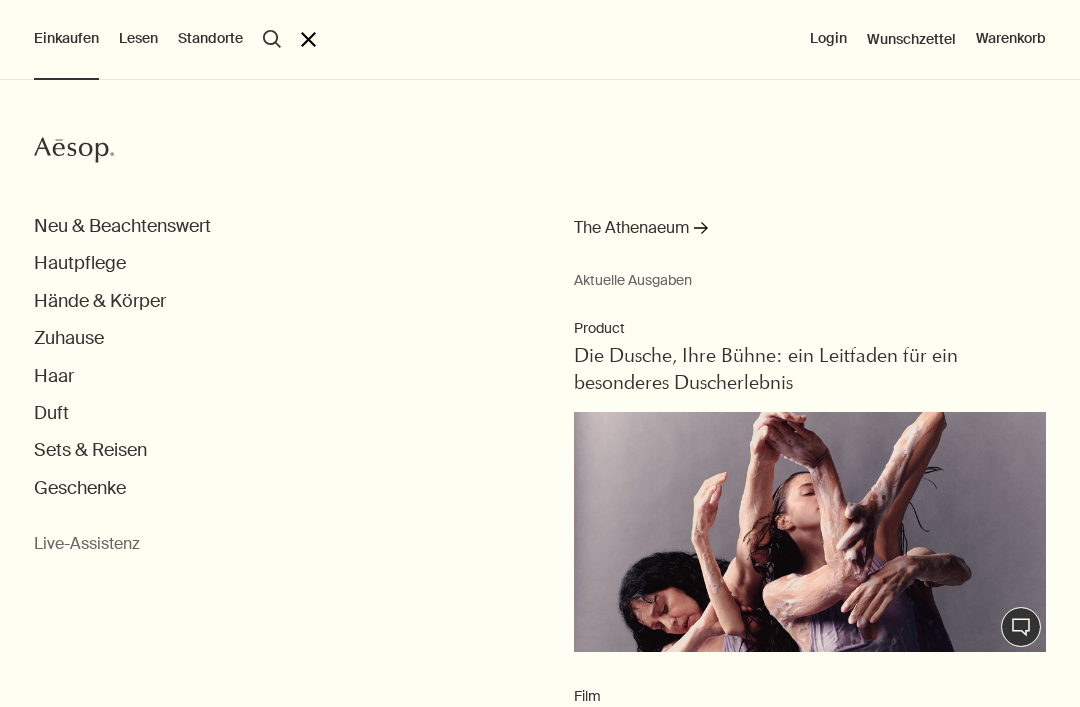 click on "Duft" at bounding box center (51, 413) 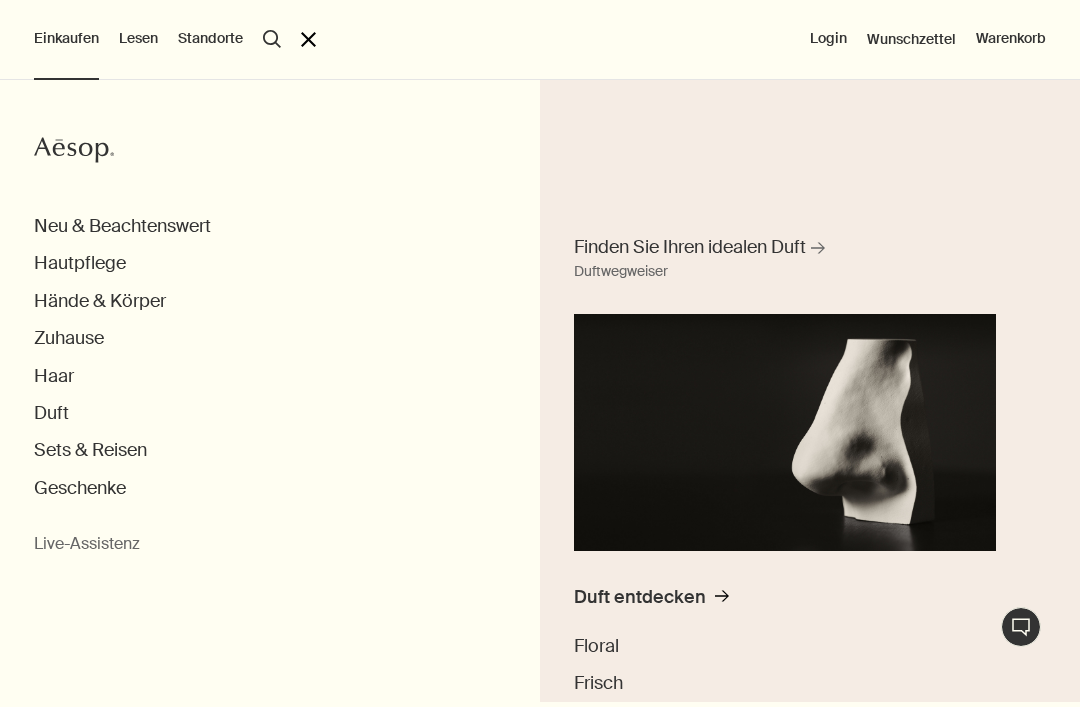 click on "Hautpflege" at bounding box center (80, 263) 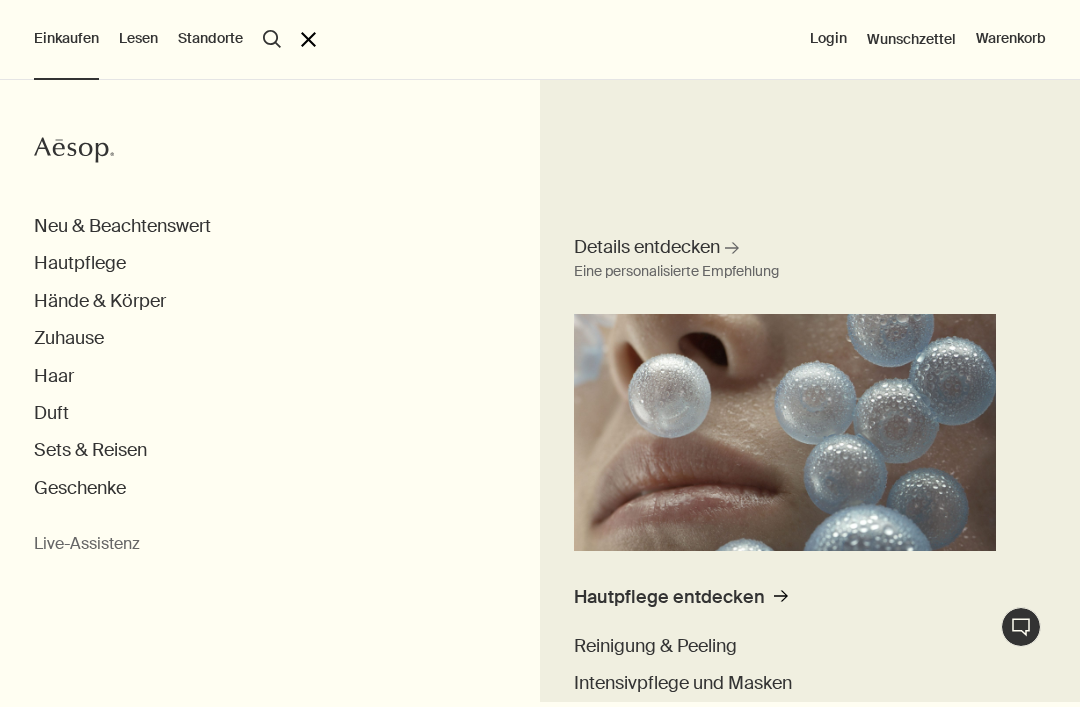 click on "Hände & Körper" at bounding box center (100, 301) 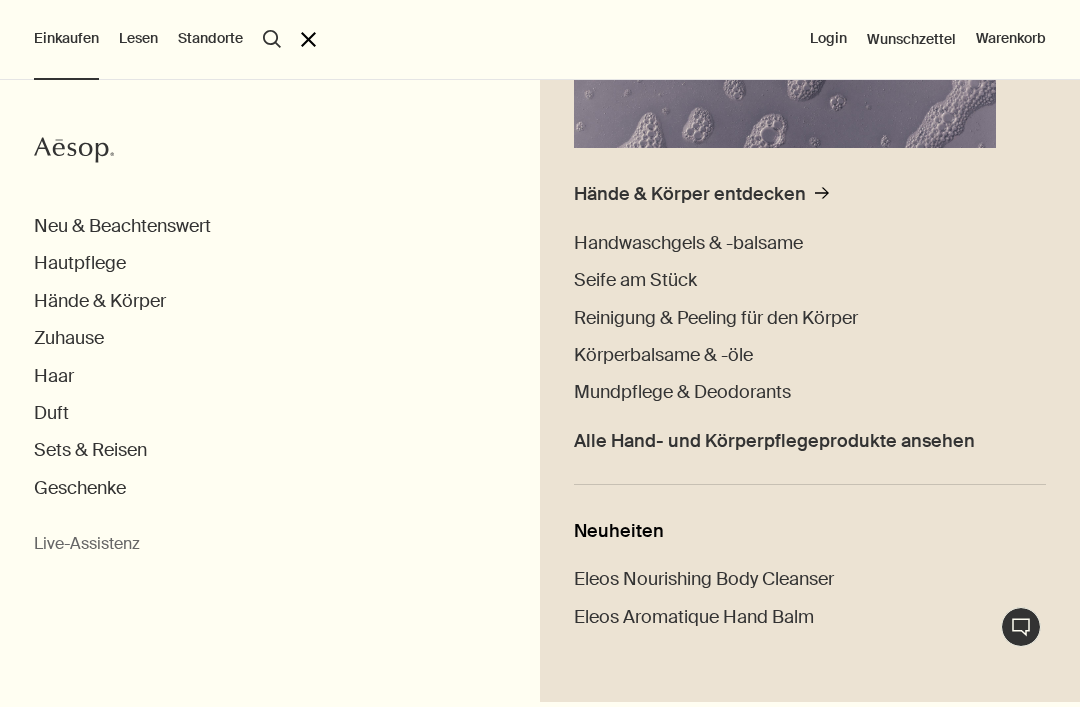 scroll, scrollTop: 392, scrollLeft: 0, axis: vertical 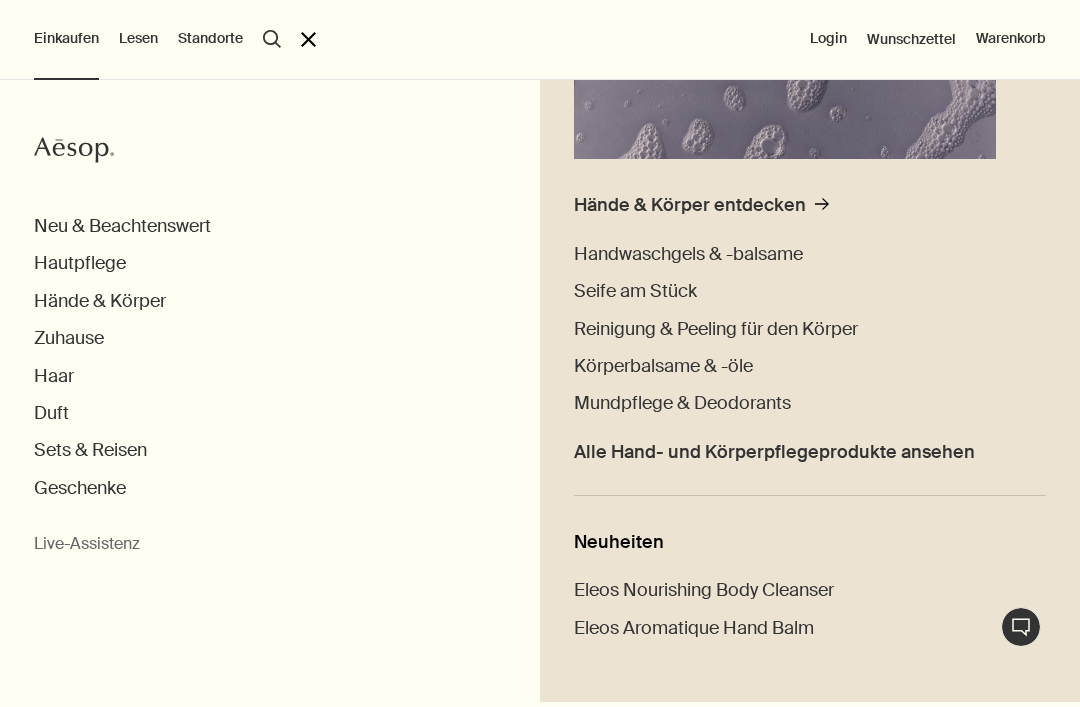 click on "Körperbalsame & -öle" at bounding box center [663, 366] 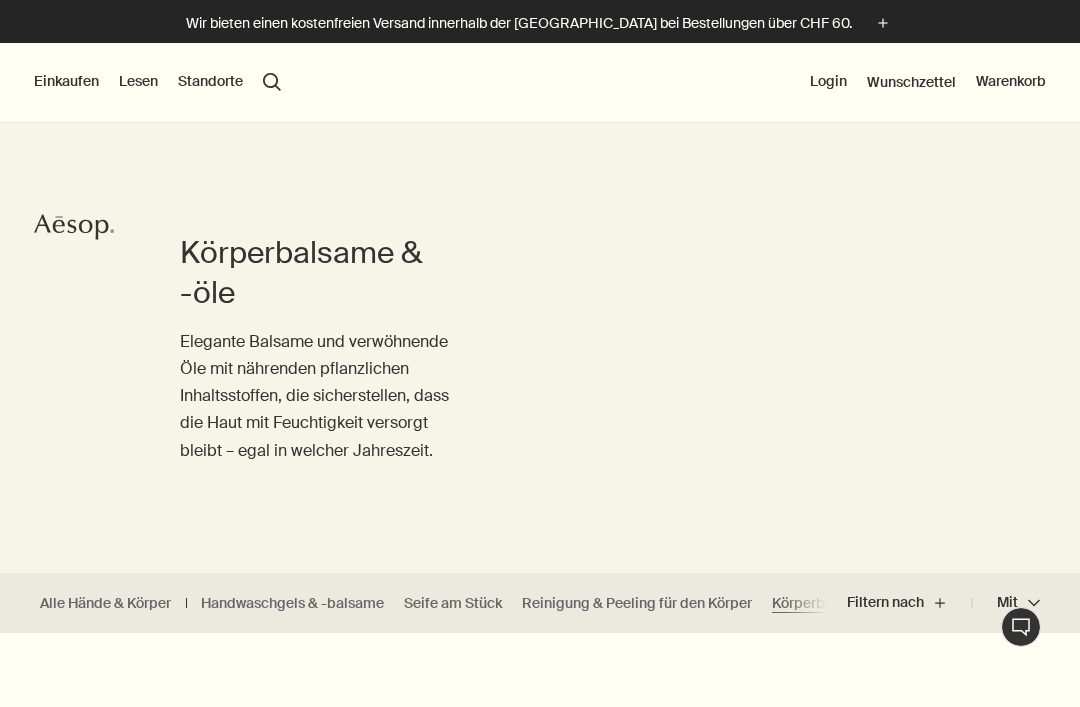 scroll, scrollTop: 0, scrollLeft: 0, axis: both 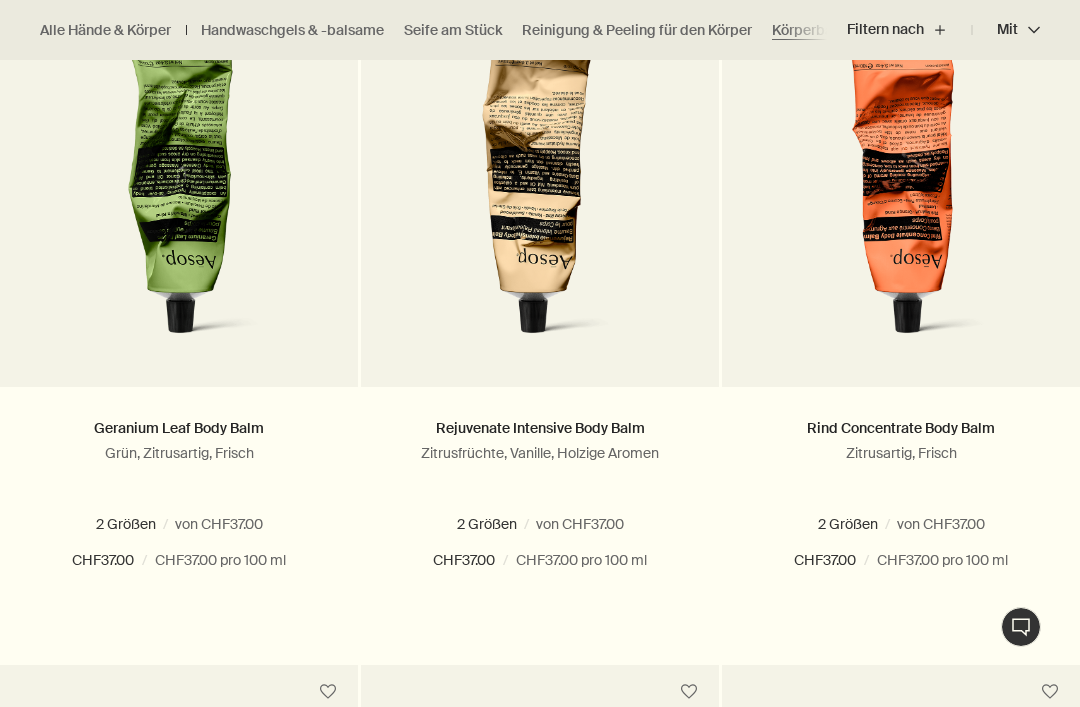 click at bounding box center [179, 193] 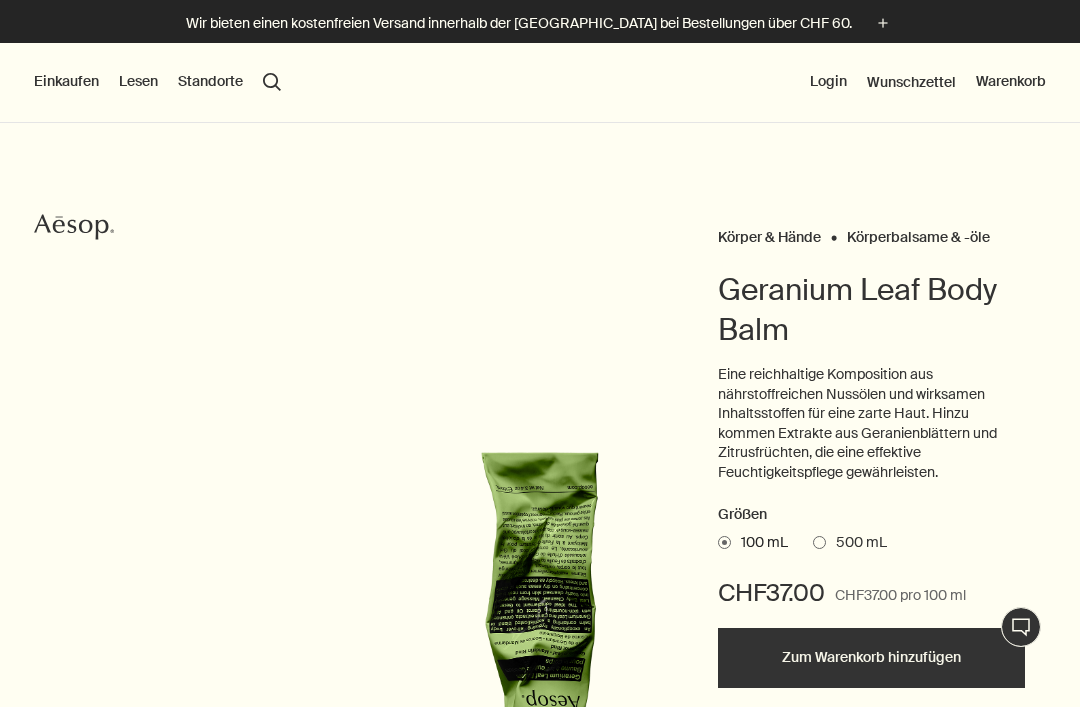 scroll, scrollTop: 0, scrollLeft: 0, axis: both 